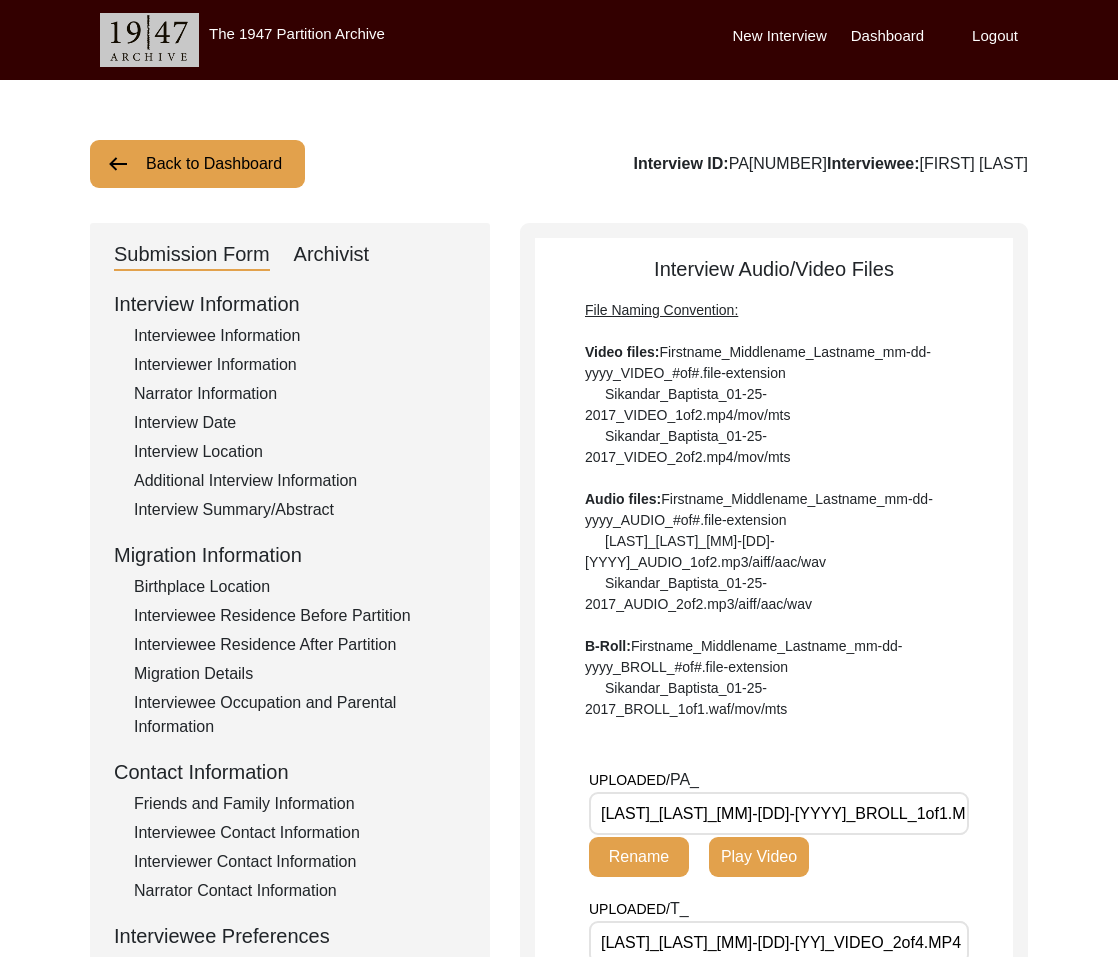 scroll, scrollTop: 472, scrollLeft: 0, axis: vertical 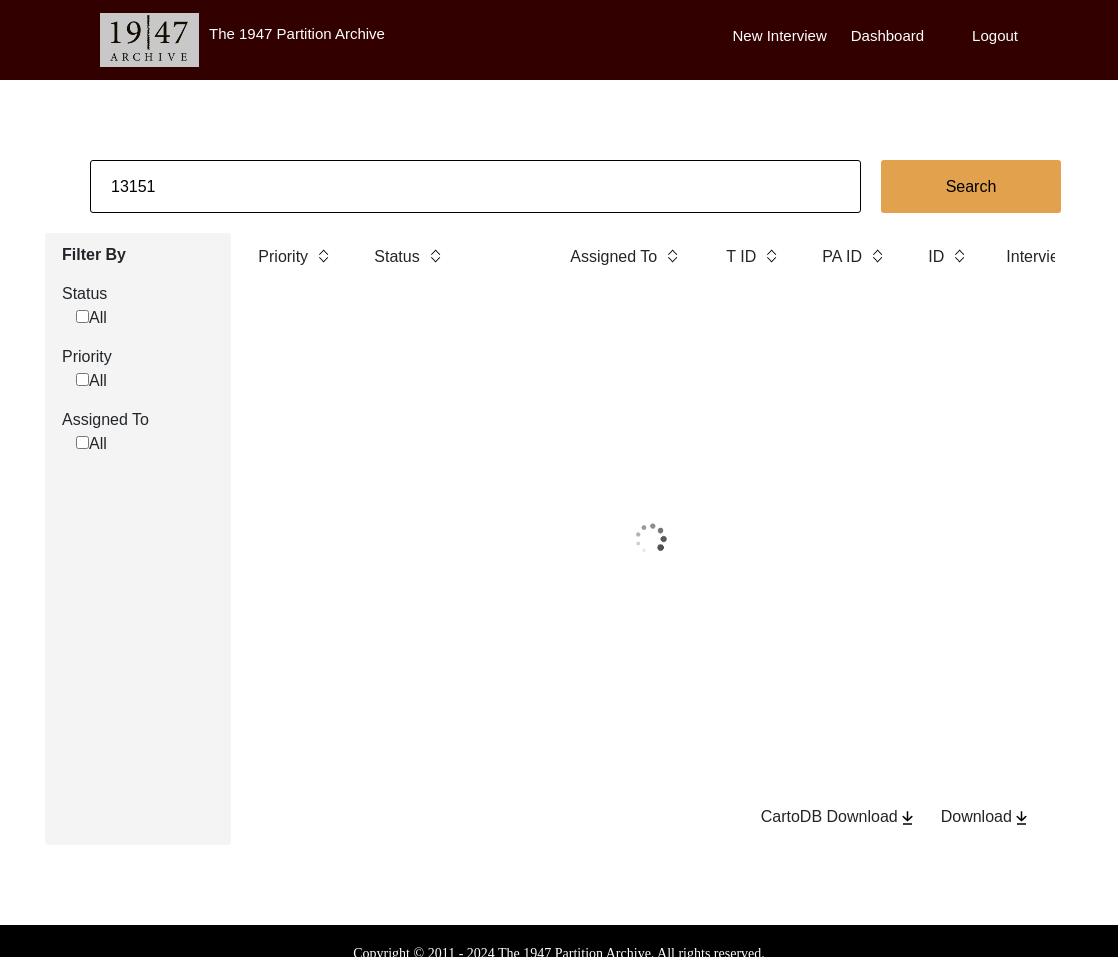 click on "13151" 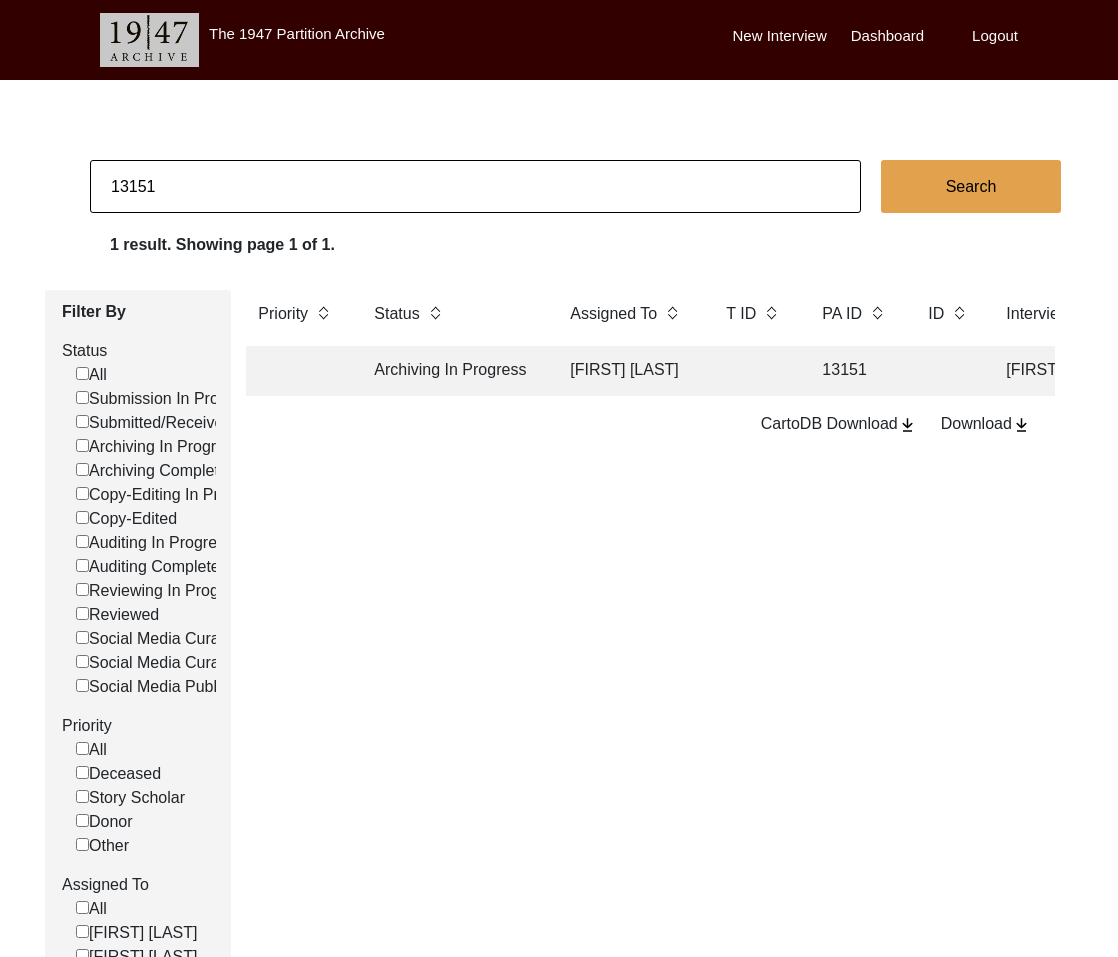 drag, startPoint x: 139, startPoint y: 188, endPoint x: 215, endPoint y: 188, distance: 76 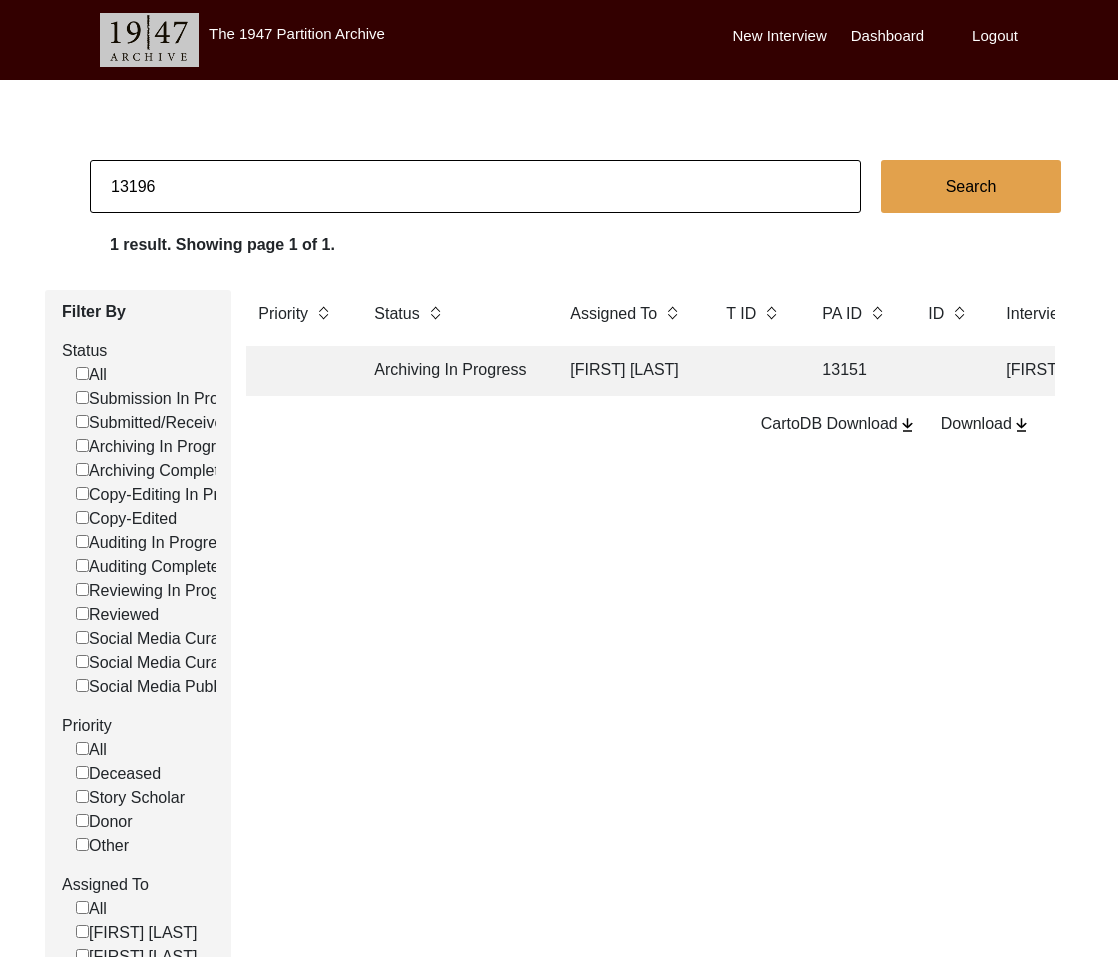 type on "13196" 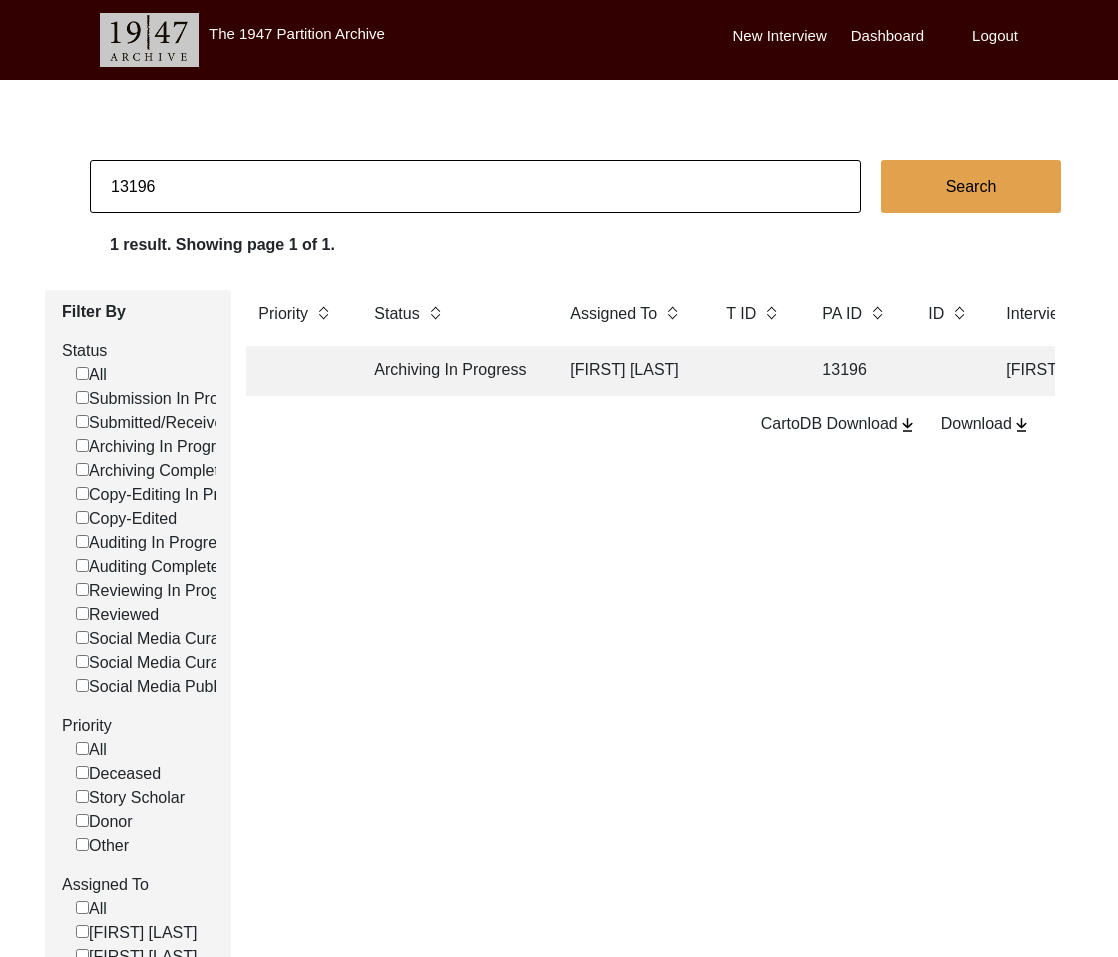 click on "Archiving In Progress" 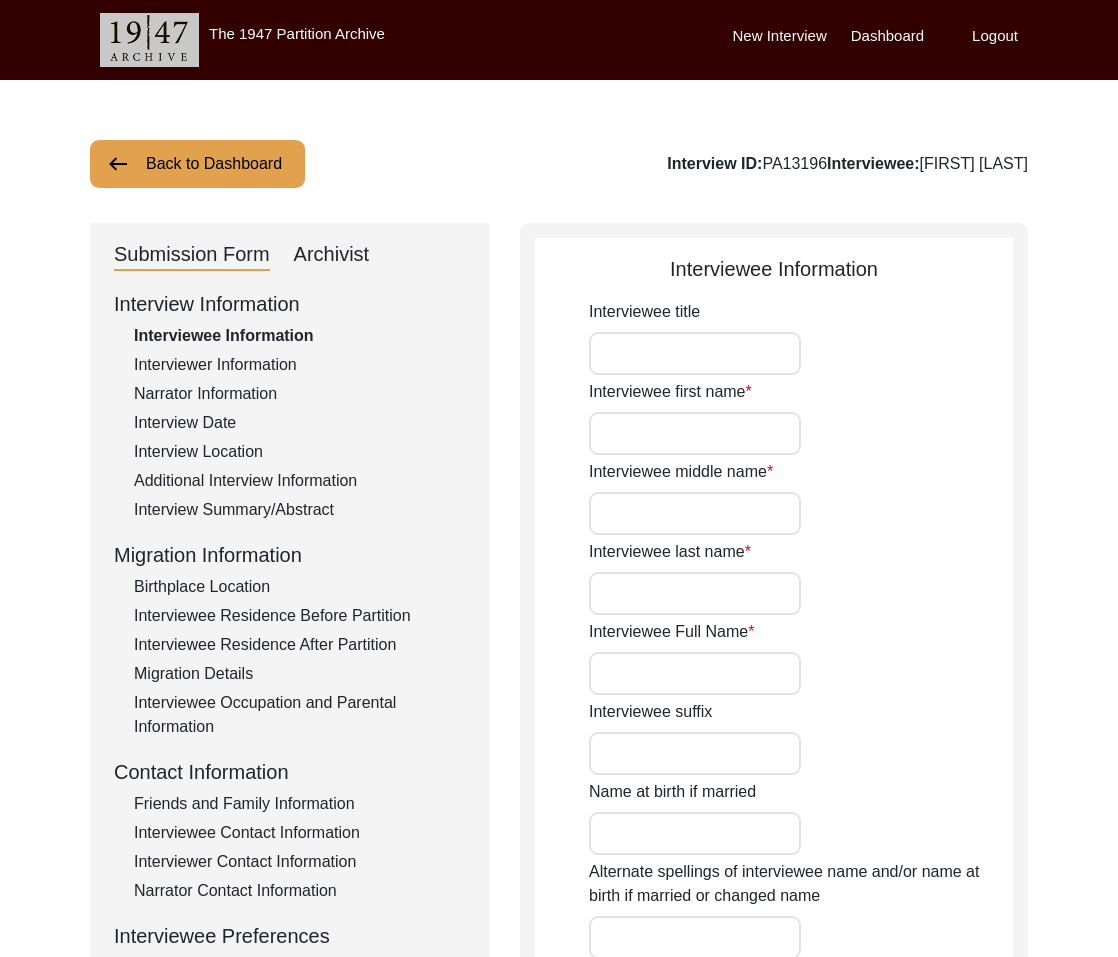 type on "Mrs." 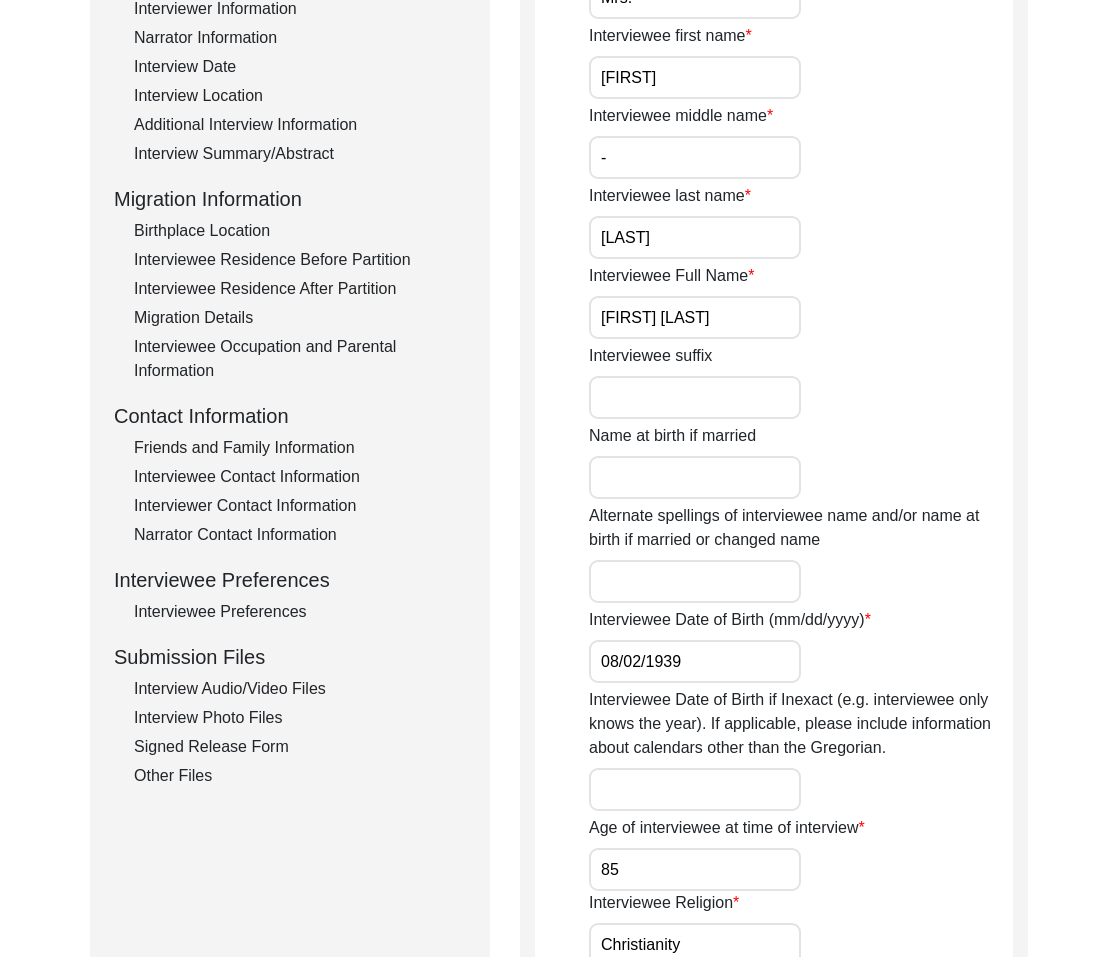scroll, scrollTop: 464, scrollLeft: 0, axis: vertical 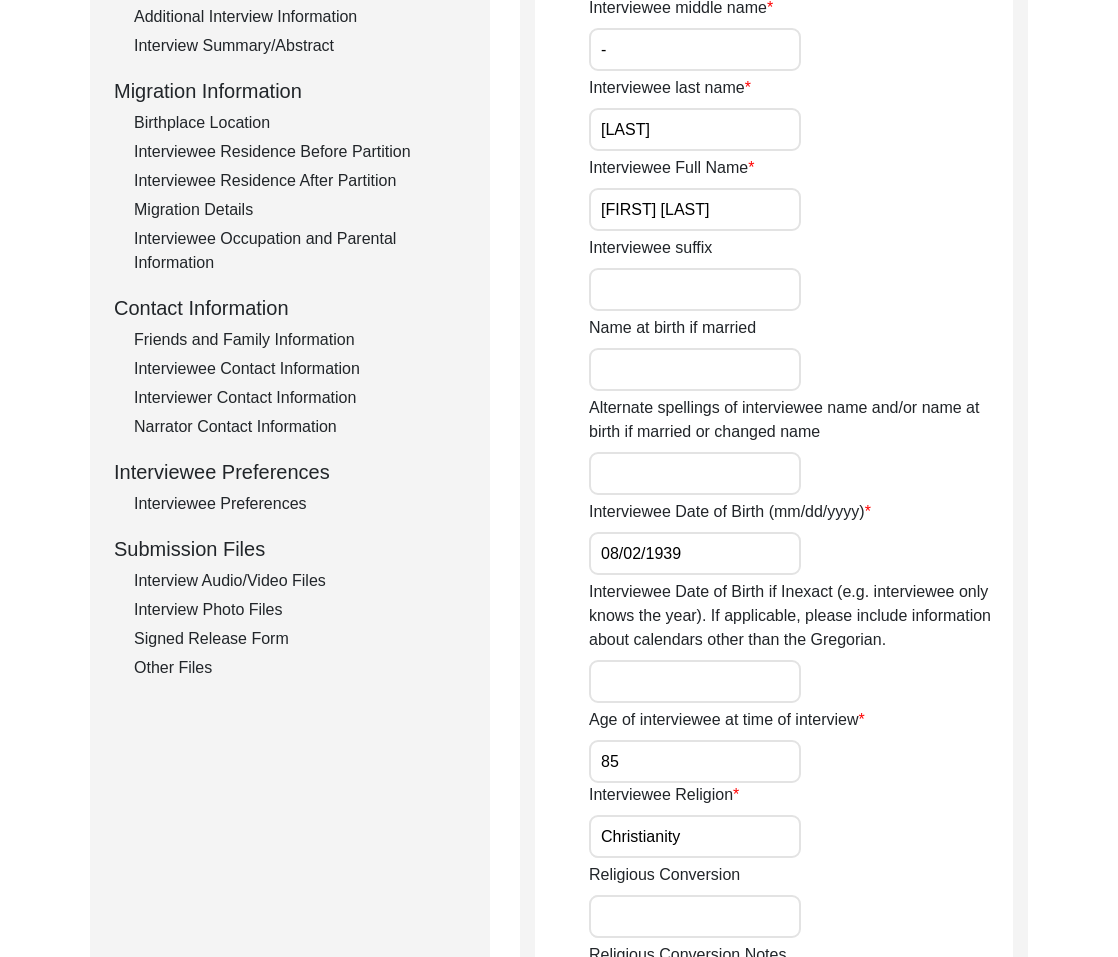 click on "Interview Information   Interviewee Information   Interviewer Information   Narrator Information   Interview Date   Interview Location   Additional Interview Information   Interview Summary/Abstract   Migration Information   Birthplace Location   Interviewee Residence Before Partition   Interviewee Residence After Partition   Migration Details   Interviewee Occupation and Parental Information   Contact Information   Friends and Family Information   Interviewee Contact Information   Interviewer Contact Information   Narrator Contact Information   Interviewee Preferences   Interviewee Preferences   Submission Files   Interview Audio/Video Files   Interview Photo Files   Signed Release Form   Other Files" 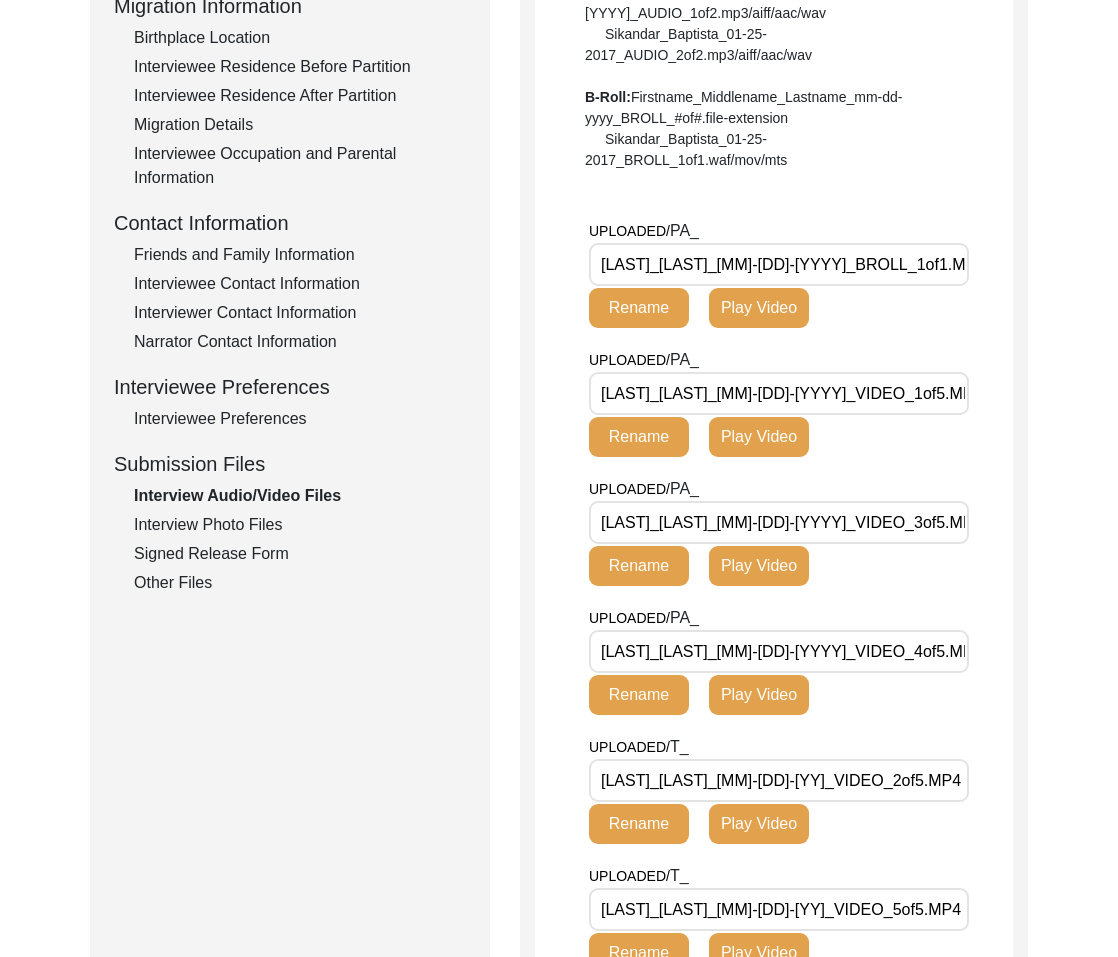 scroll, scrollTop: 551, scrollLeft: 0, axis: vertical 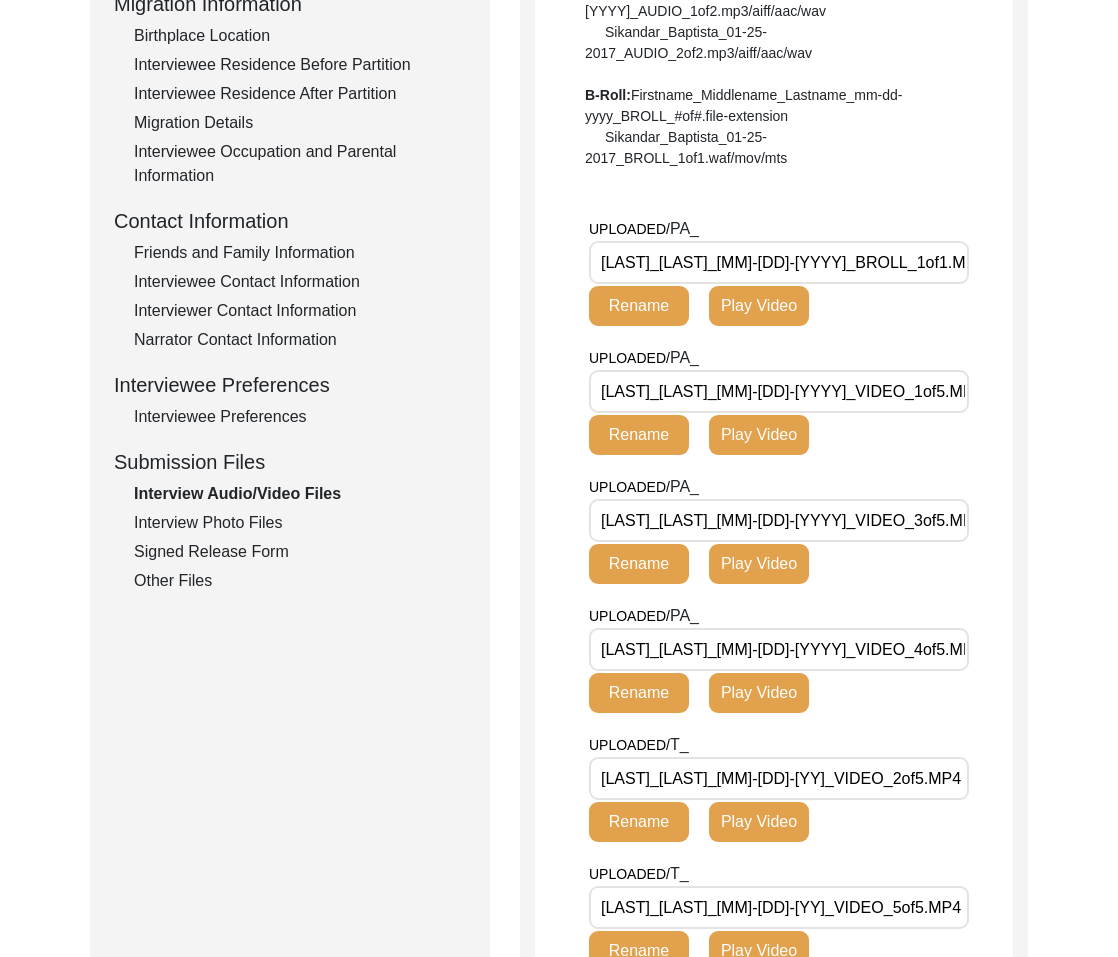 drag, startPoint x: 749, startPoint y: 784, endPoint x: 556, endPoint y: 777, distance: 193.1269 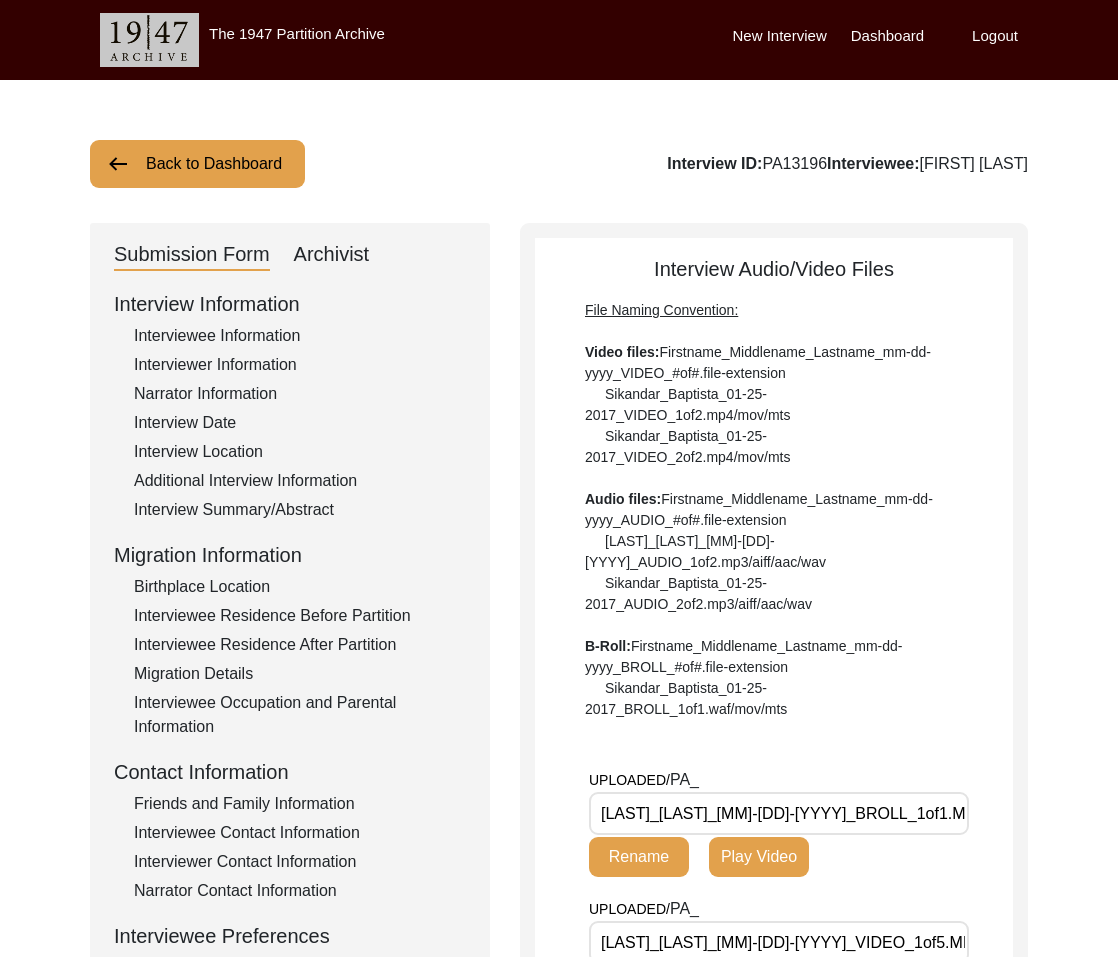 scroll, scrollTop: 150, scrollLeft: 0, axis: vertical 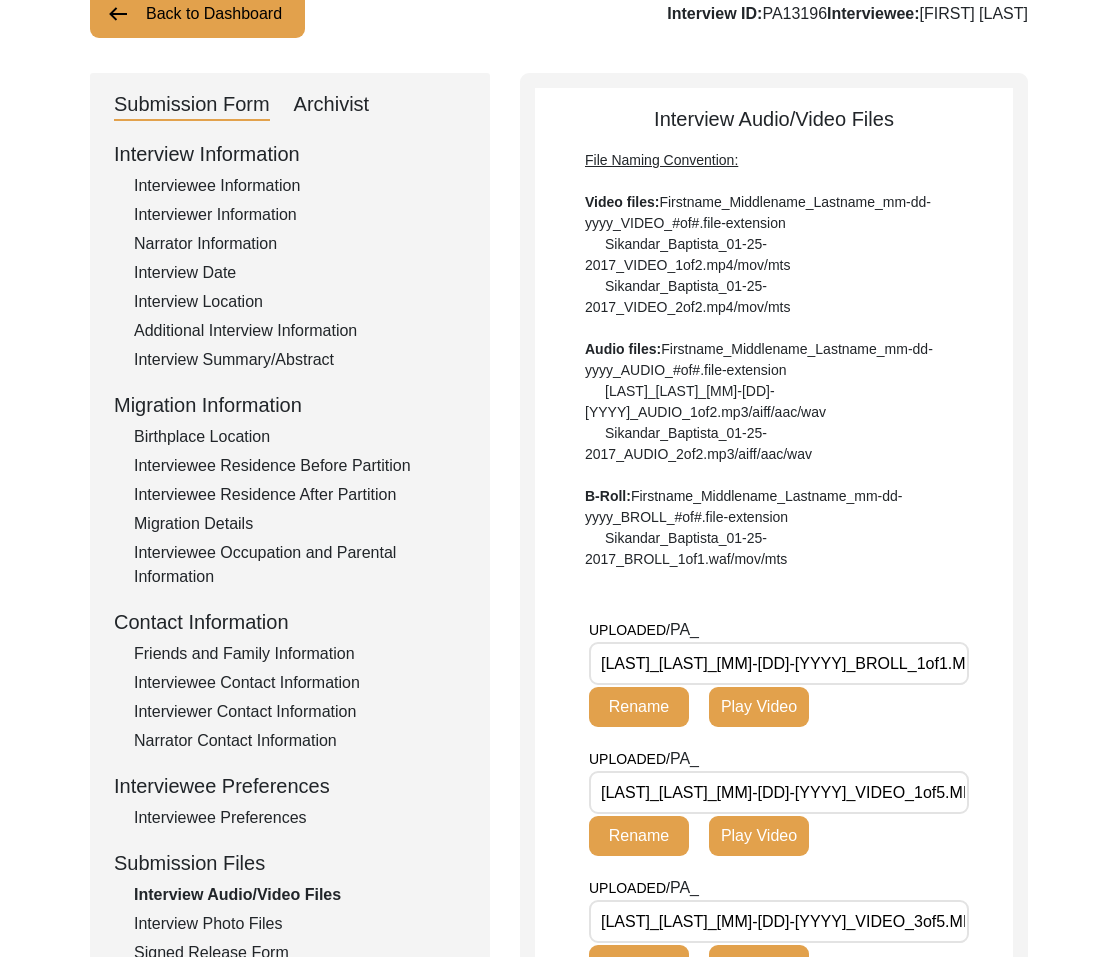 drag, startPoint x: 747, startPoint y: 661, endPoint x: 480, endPoint y: 666, distance: 267.0468 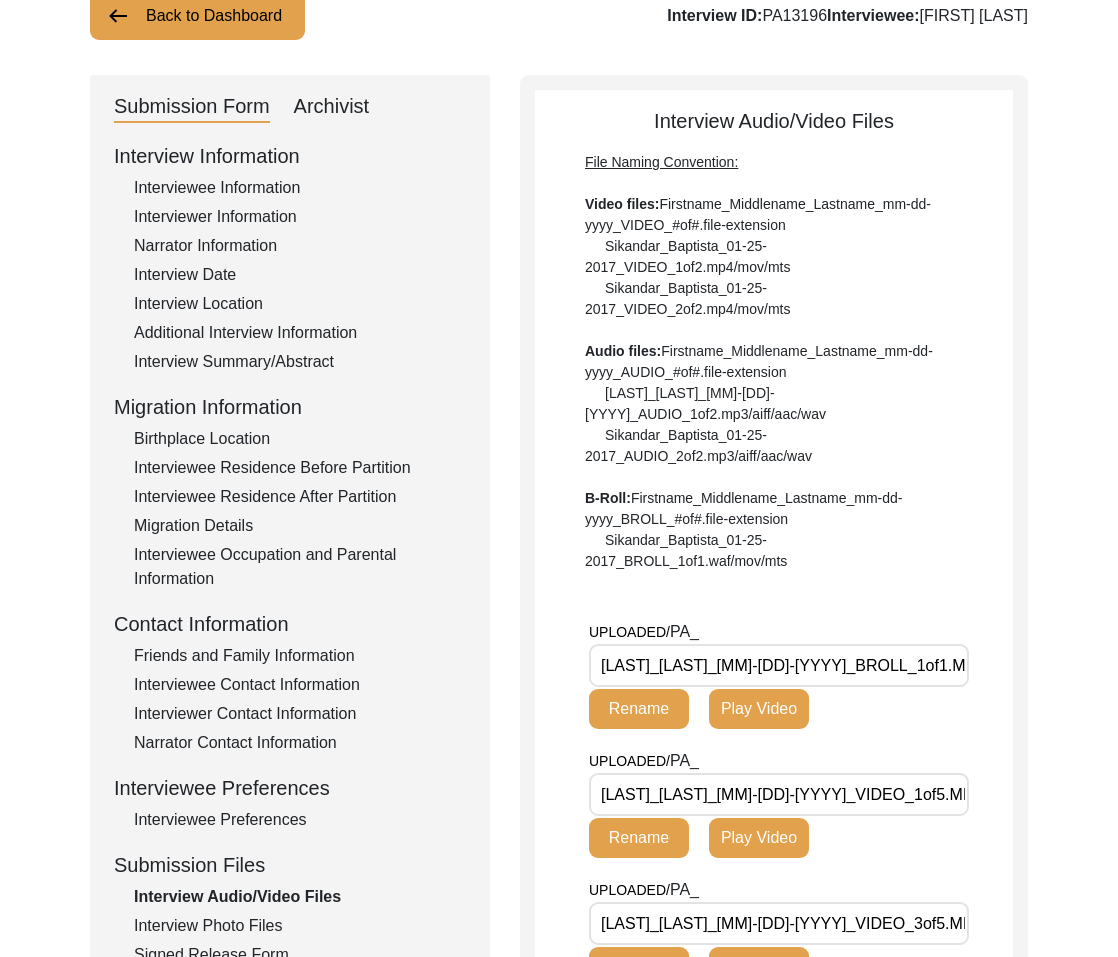 click on "Back to Dashboard" 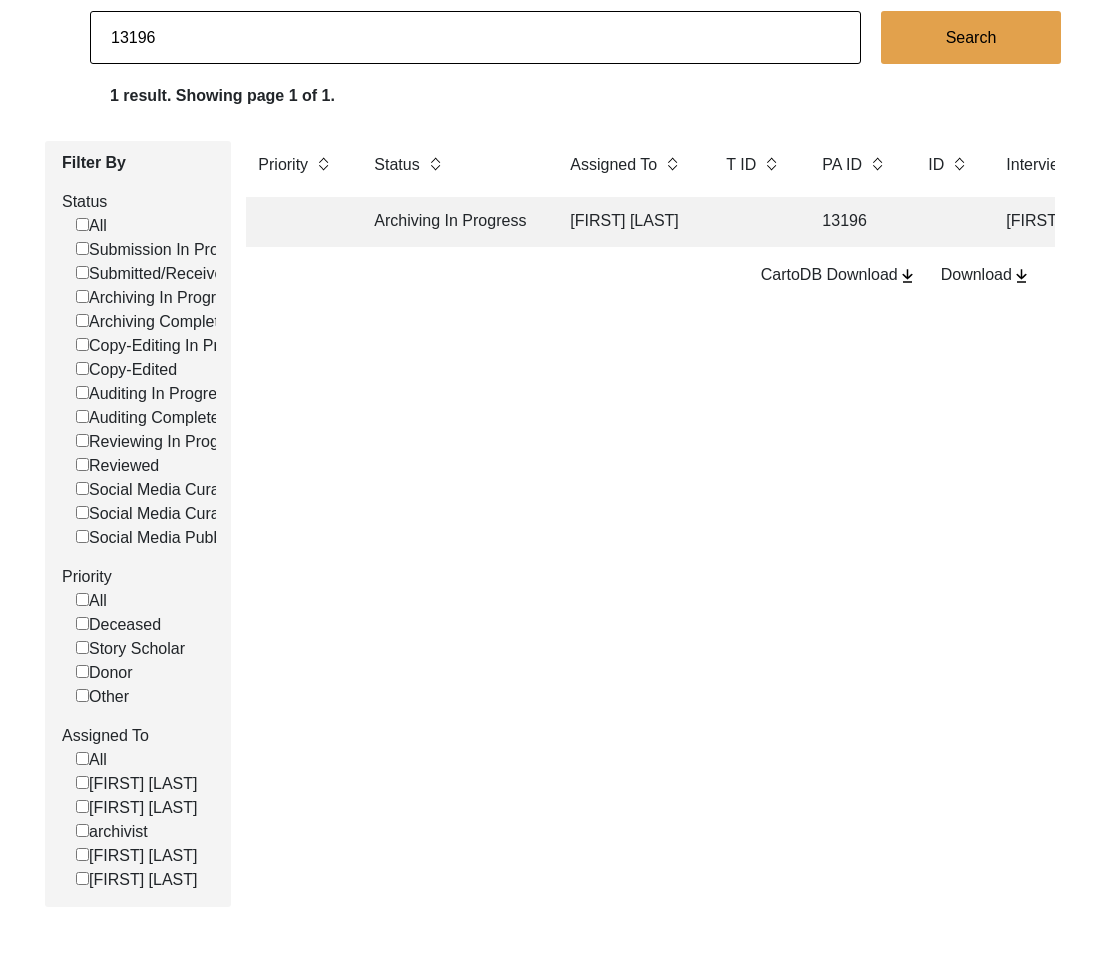 scroll, scrollTop: 147, scrollLeft: 0, axis: vertical 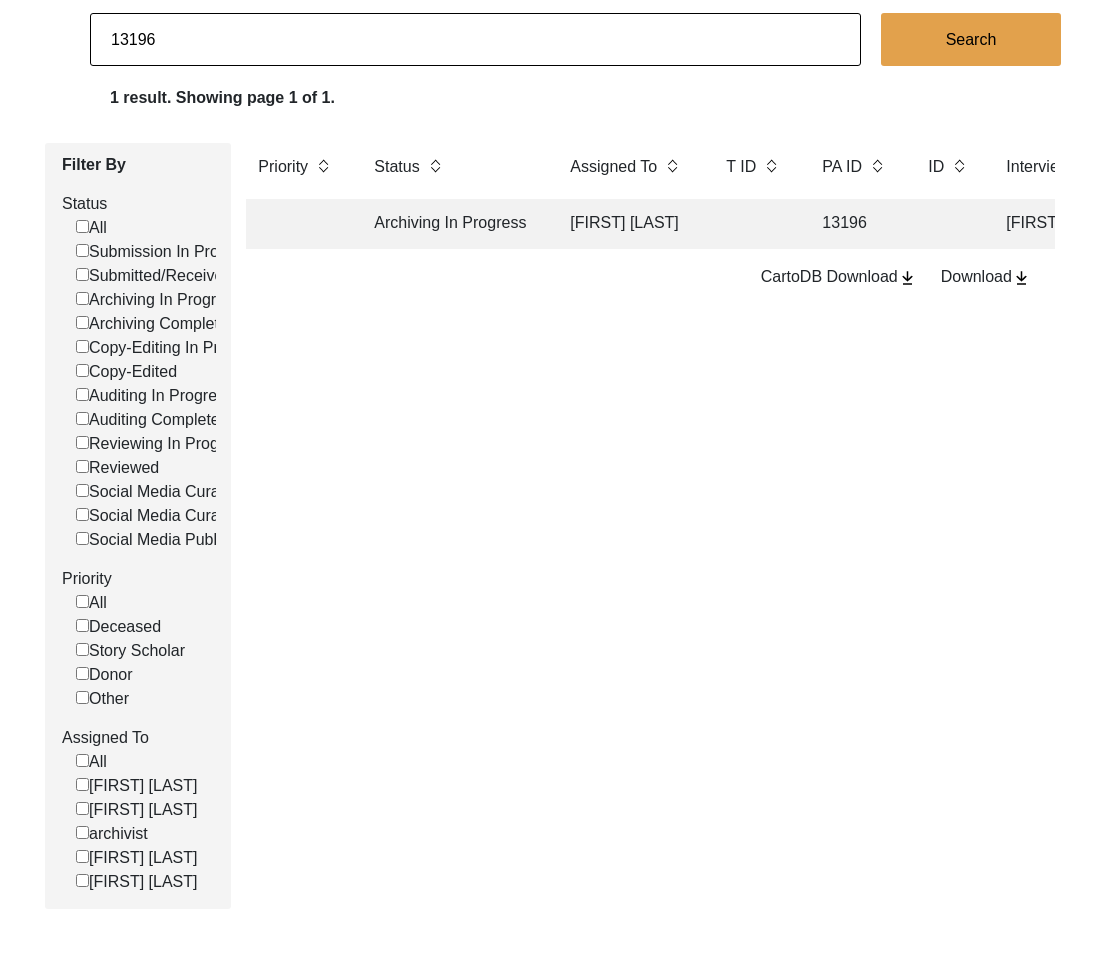 drag, startPoint x: 134, startPoint y: 41, endPoint x: 206, endPoint y: 42, distance: 72.00694 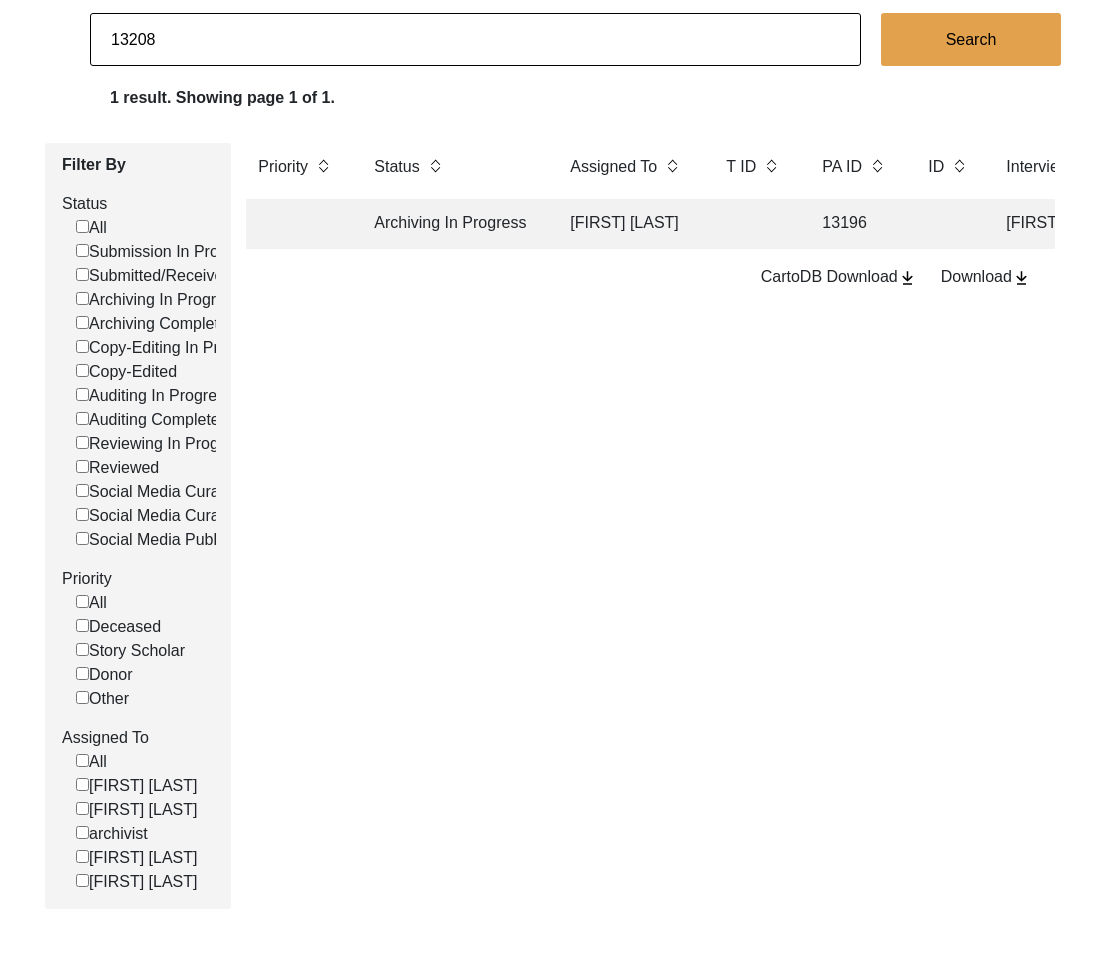 type on "13208" 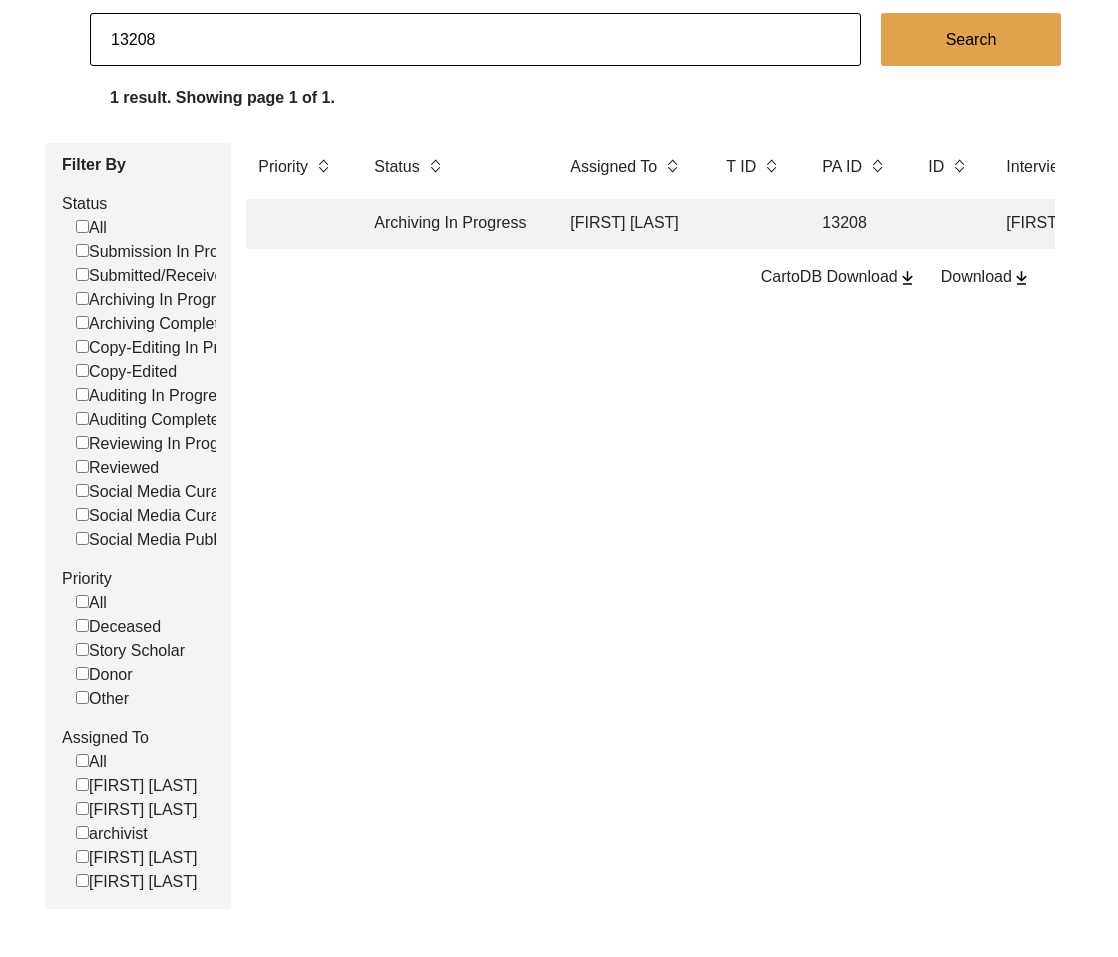 click on "Archiving In Progress [FIRST] [LAST] [NUMBER] [FIRST] [LAST] [CITY], [STATE], [COUNTRY] [MM]/[DD]/[YYYY] Female [MM]/[DD]/[YYYY] Hinduism Bengali [CITY], [CITY], [CITY], [STATE], [COUNTRY] [CITY], [DISTRICT], [STATE], [COUNTRY]" 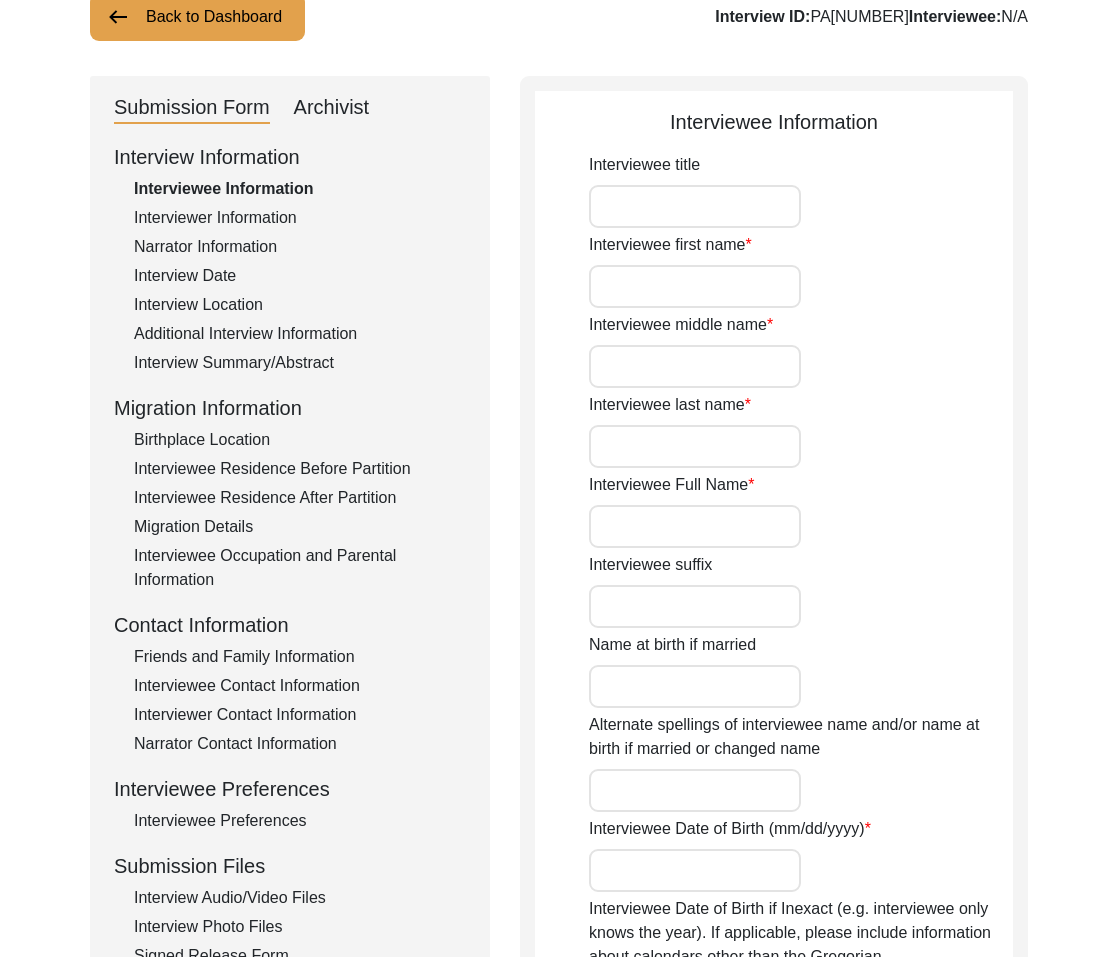 type on "Mrs." 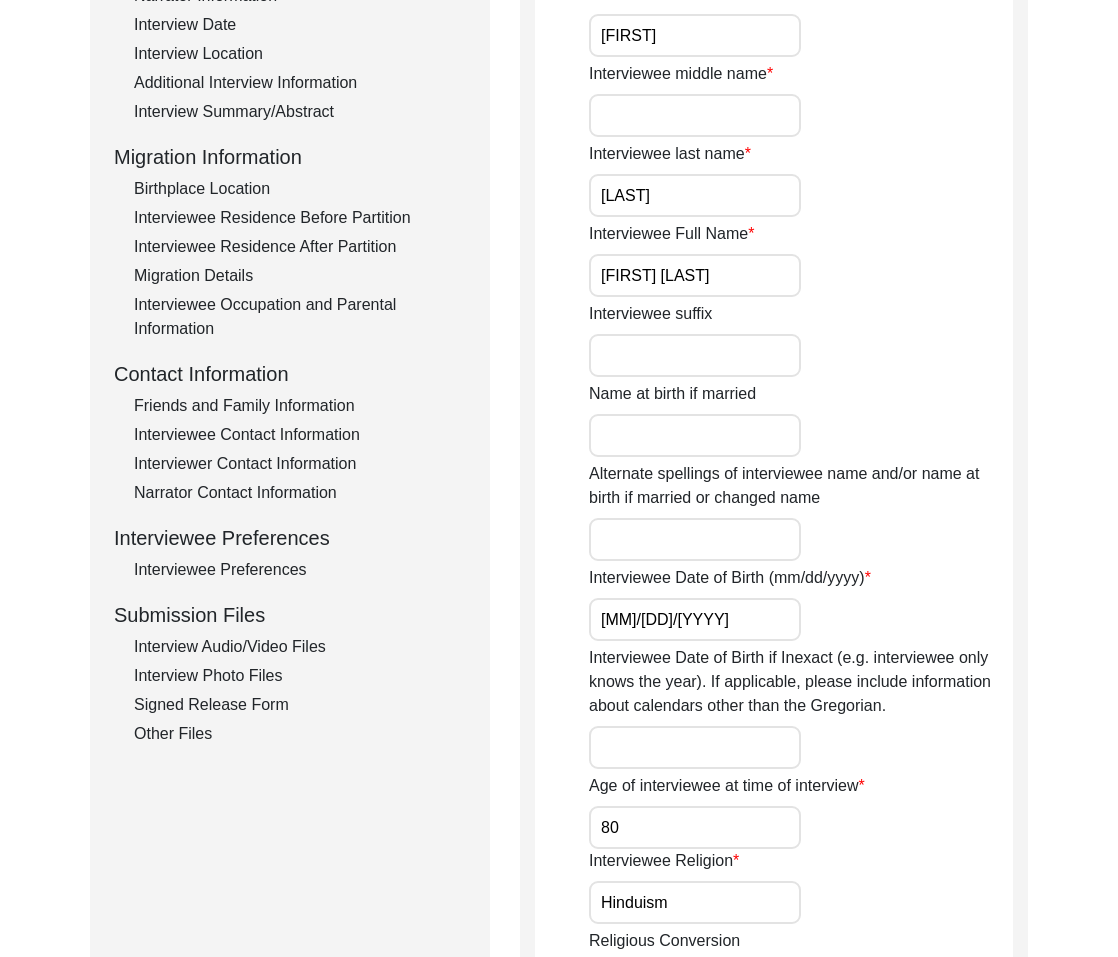 scroll, scrollTop: 476, scrollLeft: 0, axis: vertical 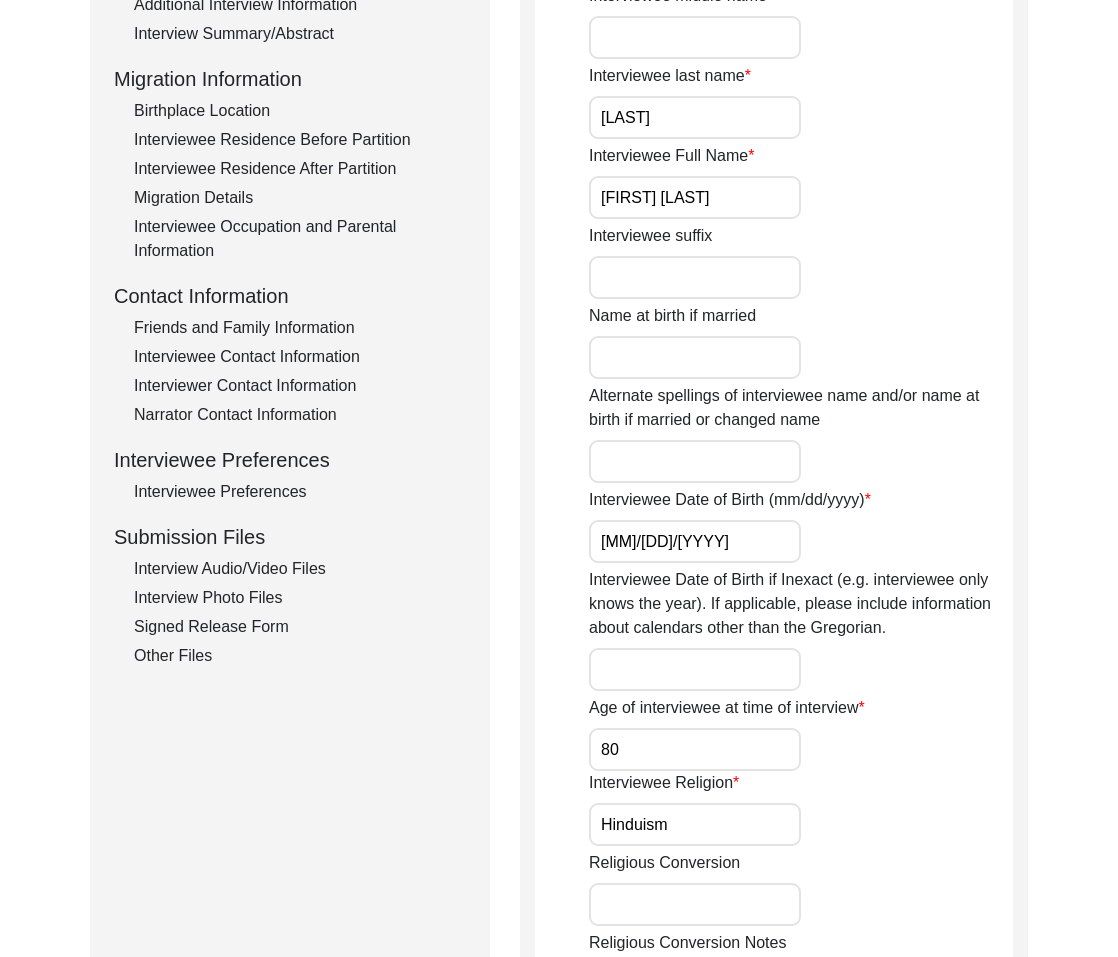 click on "Interview Audio/Video Files" 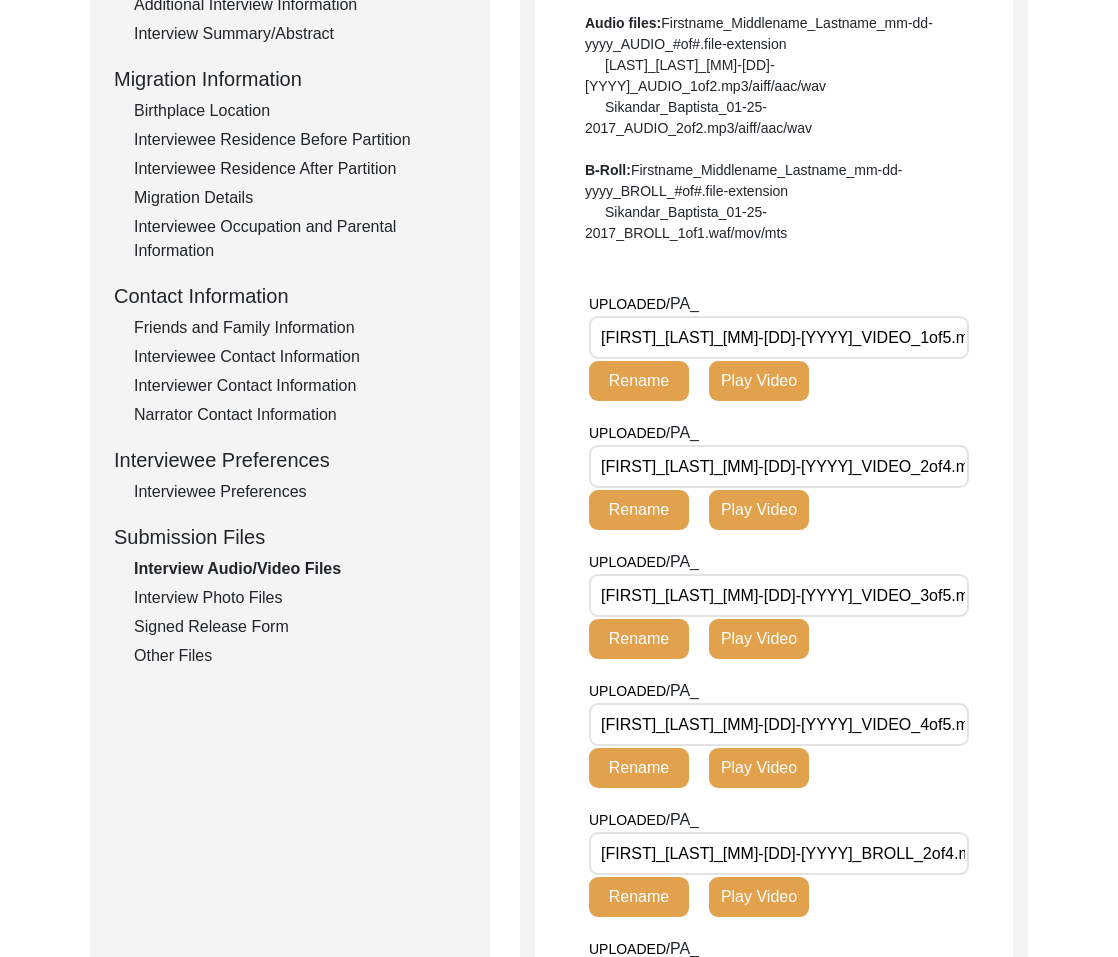 drag, startPoint x: 697, startPoint y: 338, endPoint x: 521, endPoint y: 340, distance: 176.01137 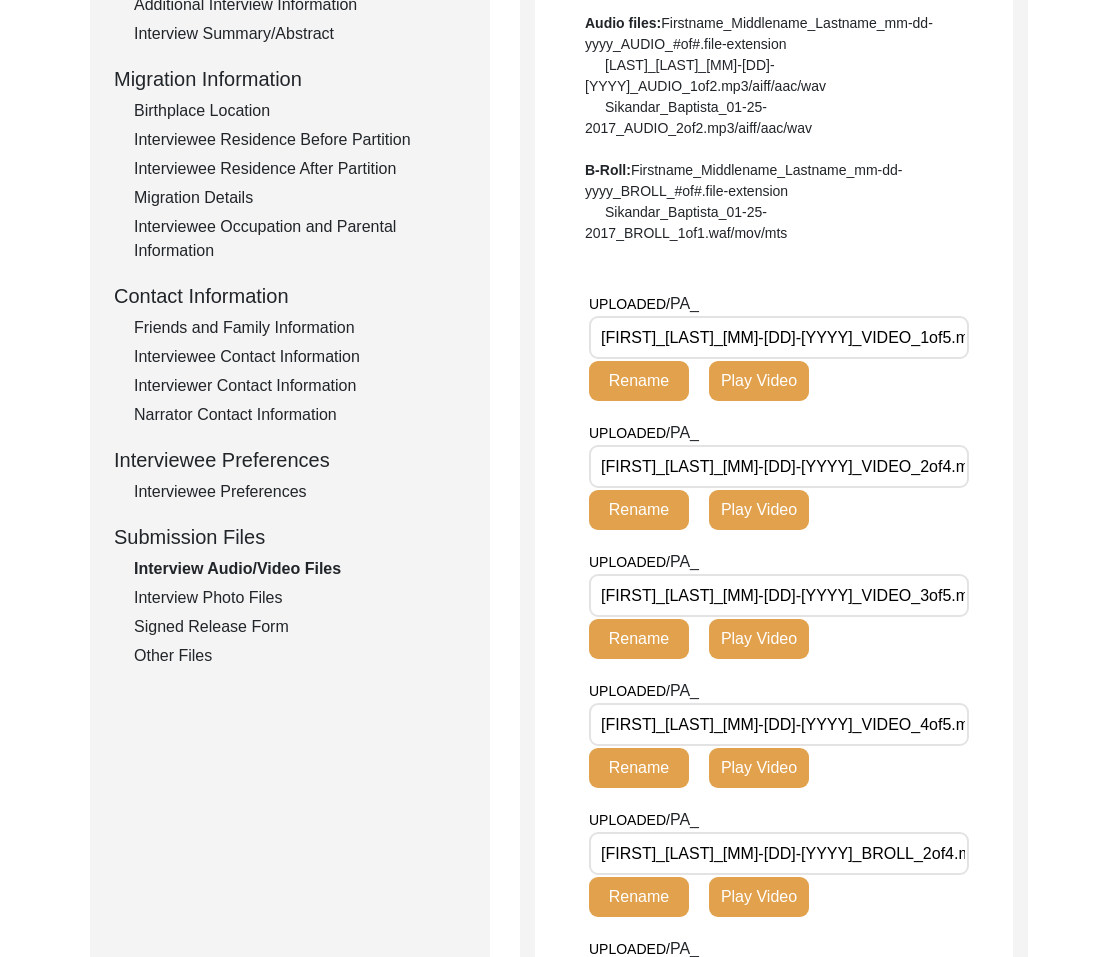 scroll, scrollTop: 475, scrollLeft: 0, axis: vertical 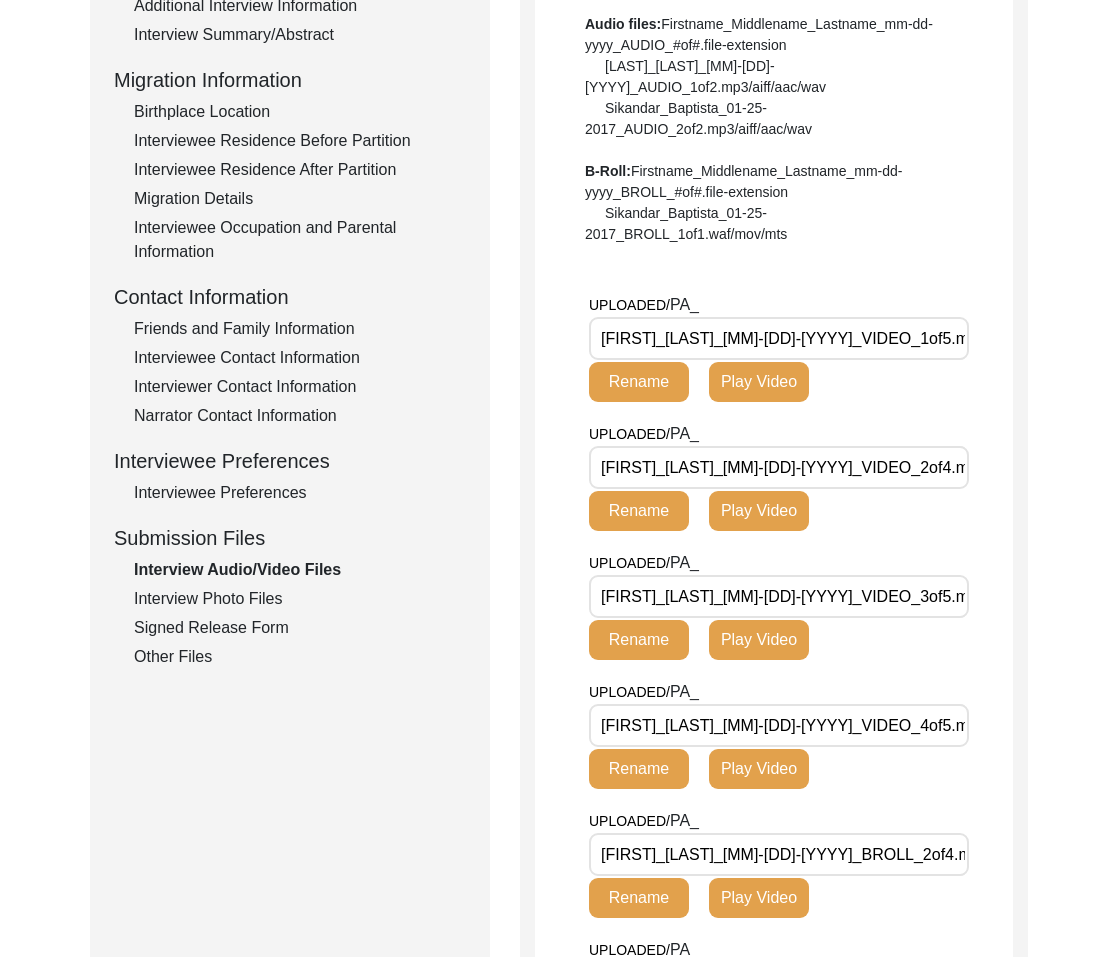 click on "[FIRST]_[LAST]_[MM]-[DD]-[YYYY]_VIDEO_1of5.mp4" at bounding box center (779, 338) 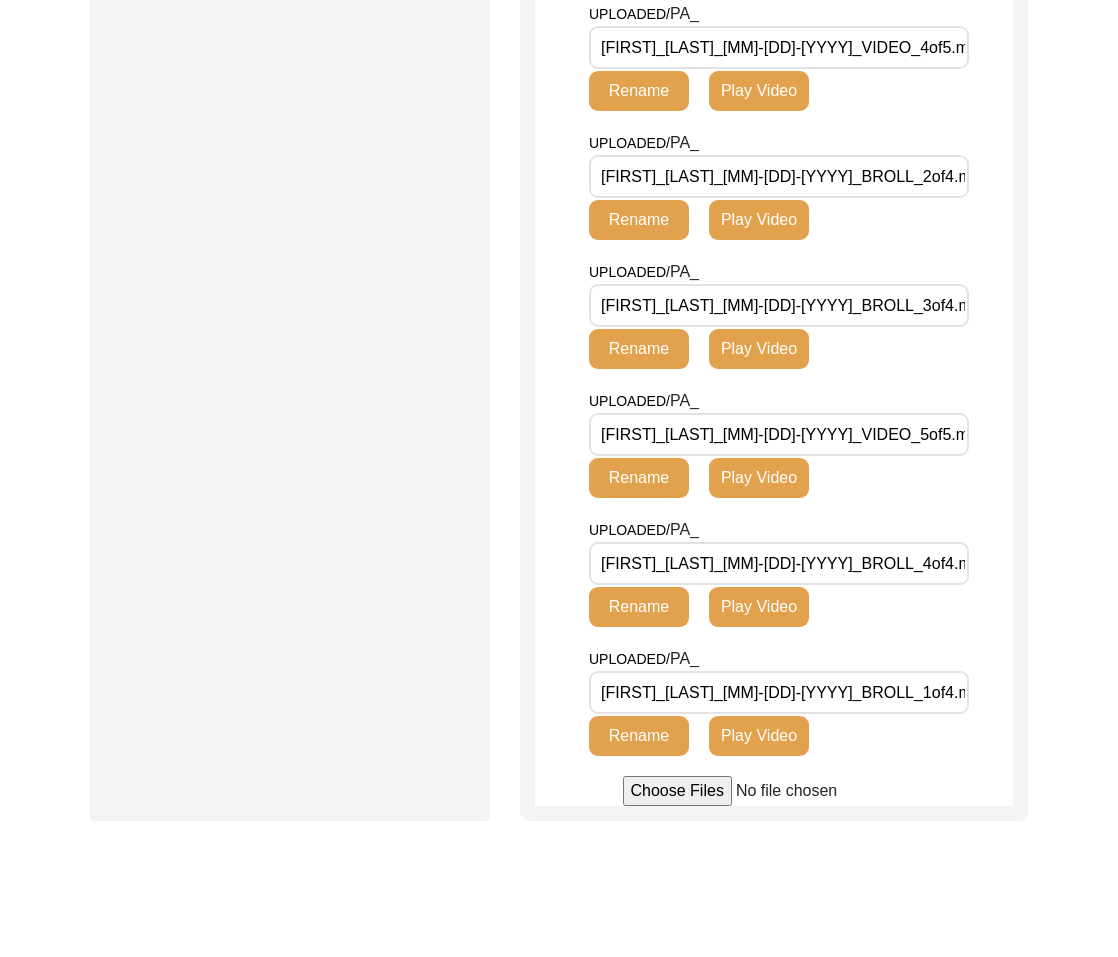 scroll, scrollTop: 754, scrollLeft: 0, axis: vertical 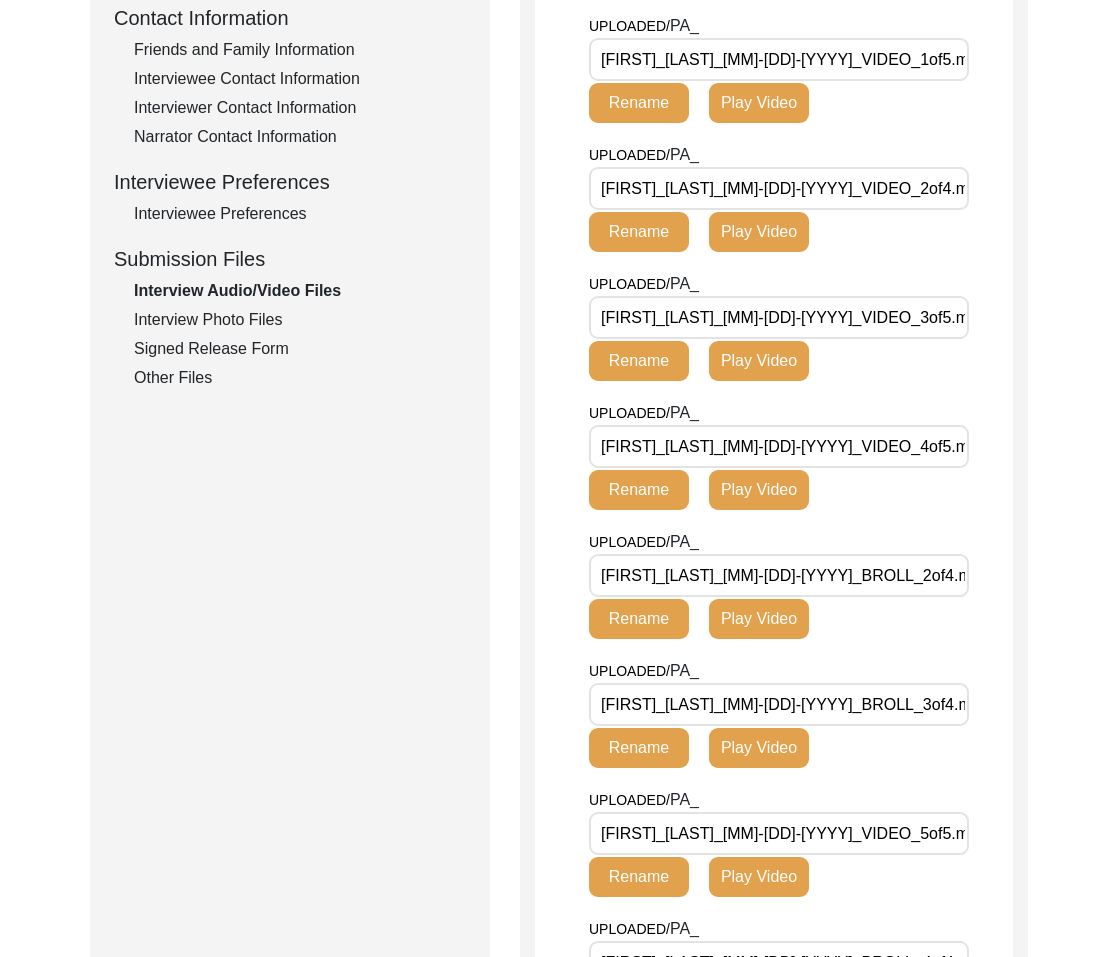 click on "Interview Information   Interviewee Information   Interviewer Information   Narrator Information   Interview Date   Interview Location   Additional Interview Information   Interview Summary/Abstract   Migration Information   Birthplace Location   Interviewee Residence Before Partition   Interviewee Residence After Partition   Migration Details   Interviewee Occupation and Parental Information   Contact Information   Friends and Family Information   Interviewee Contact Information   Interviewer Contact Information   Narrator Contact Information   Interviewee Preferences   Interviewee Preferences   Submission Files   Interview Audio/Video Files   Interview Photo Files   Signed Release Form   Other Files" 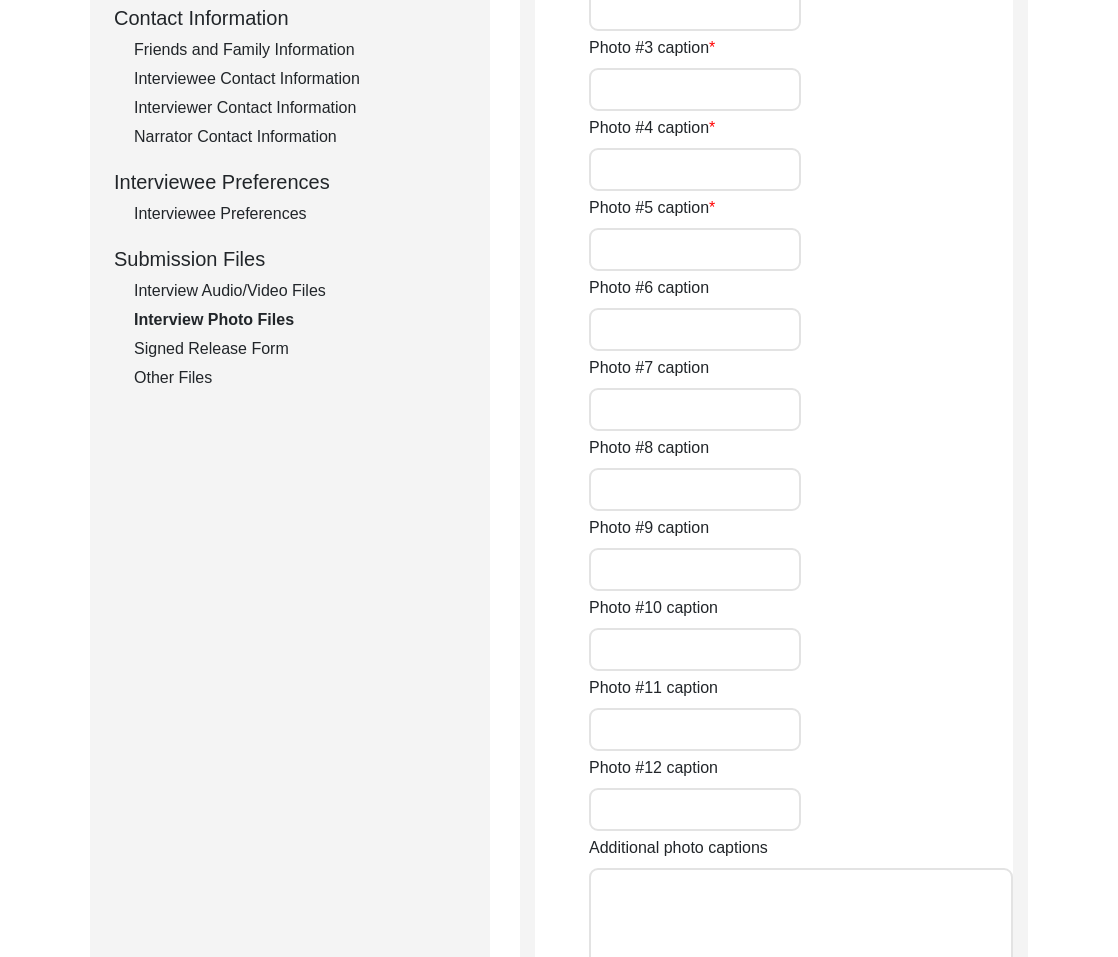 type on "Mrs. [LAST] looking at herself in the mirror as she prepares for the interview" 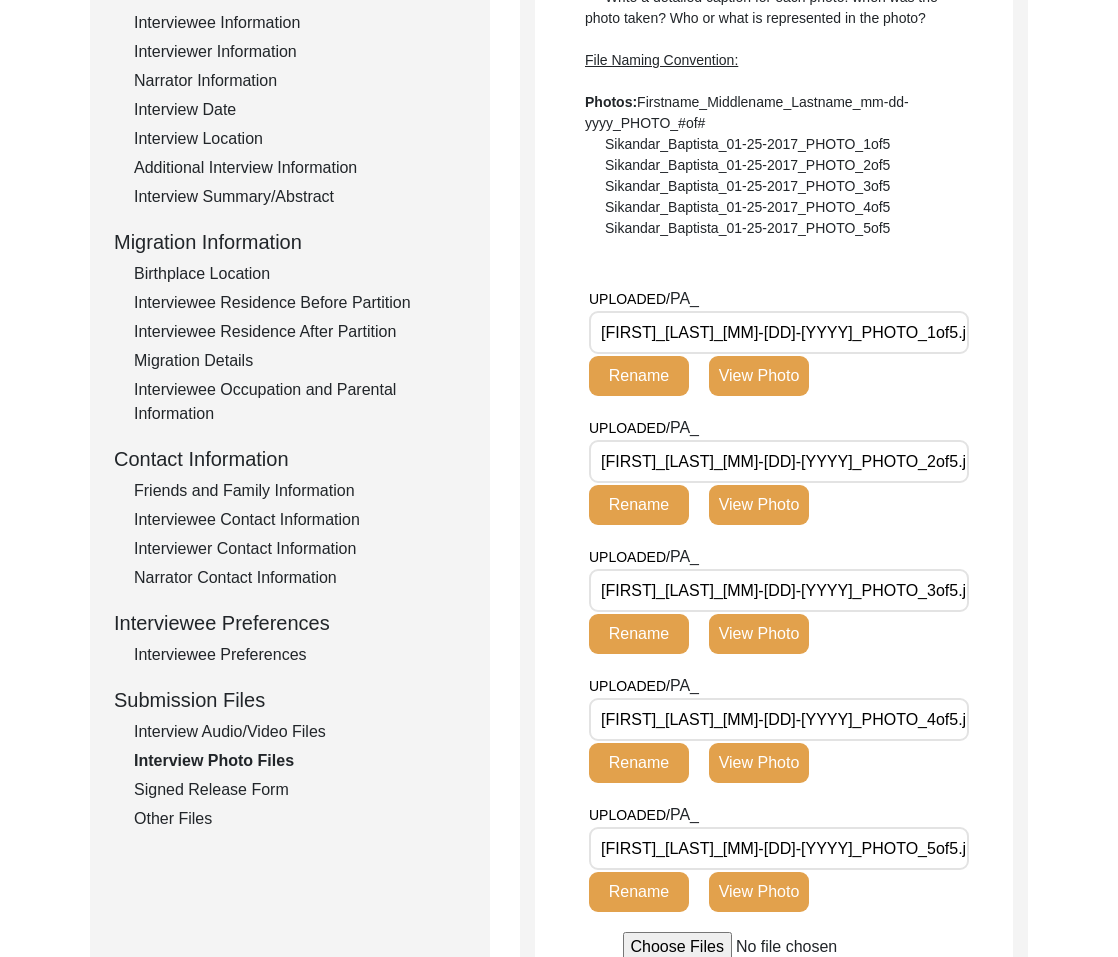scroll, scrollTop: 306, scrollLeft: 0, axis: vertical 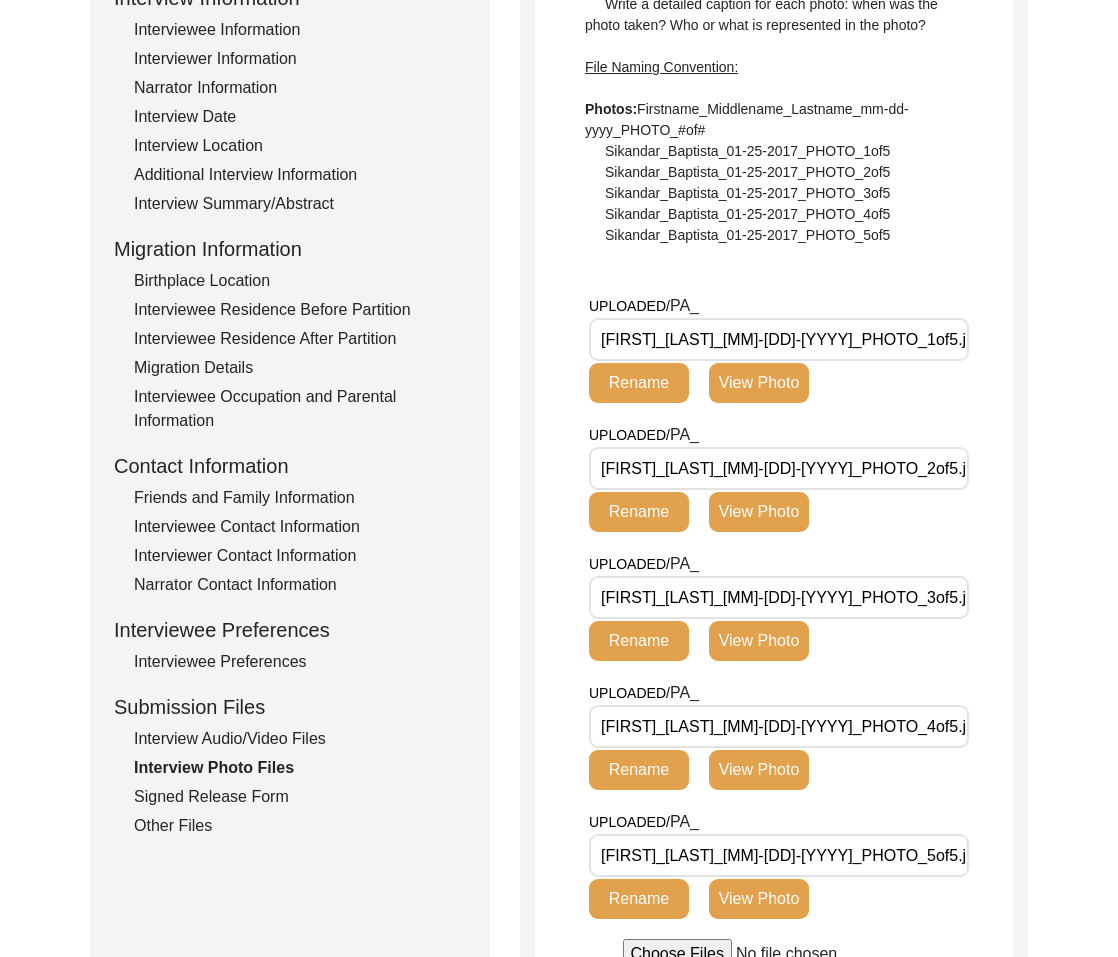 click on "Interview Location" 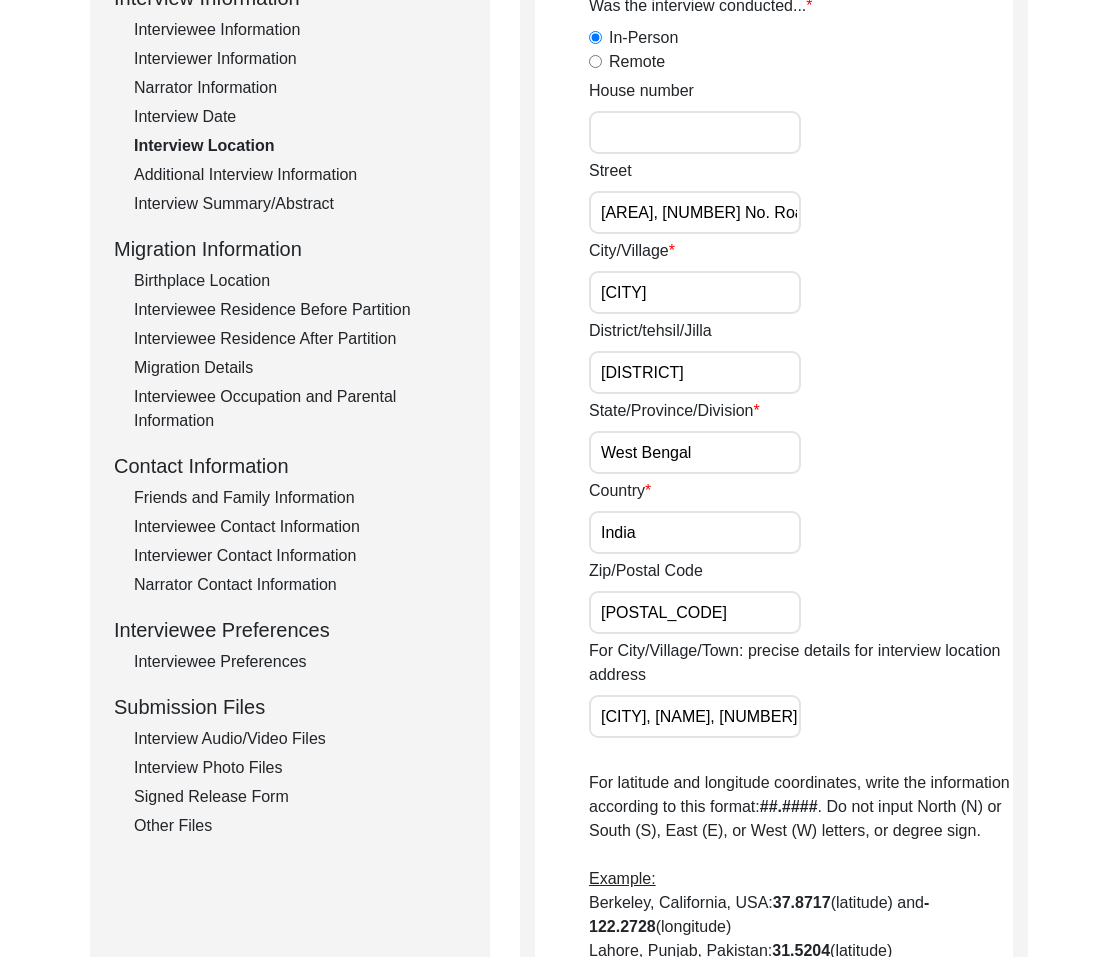 click on "Interview Date" 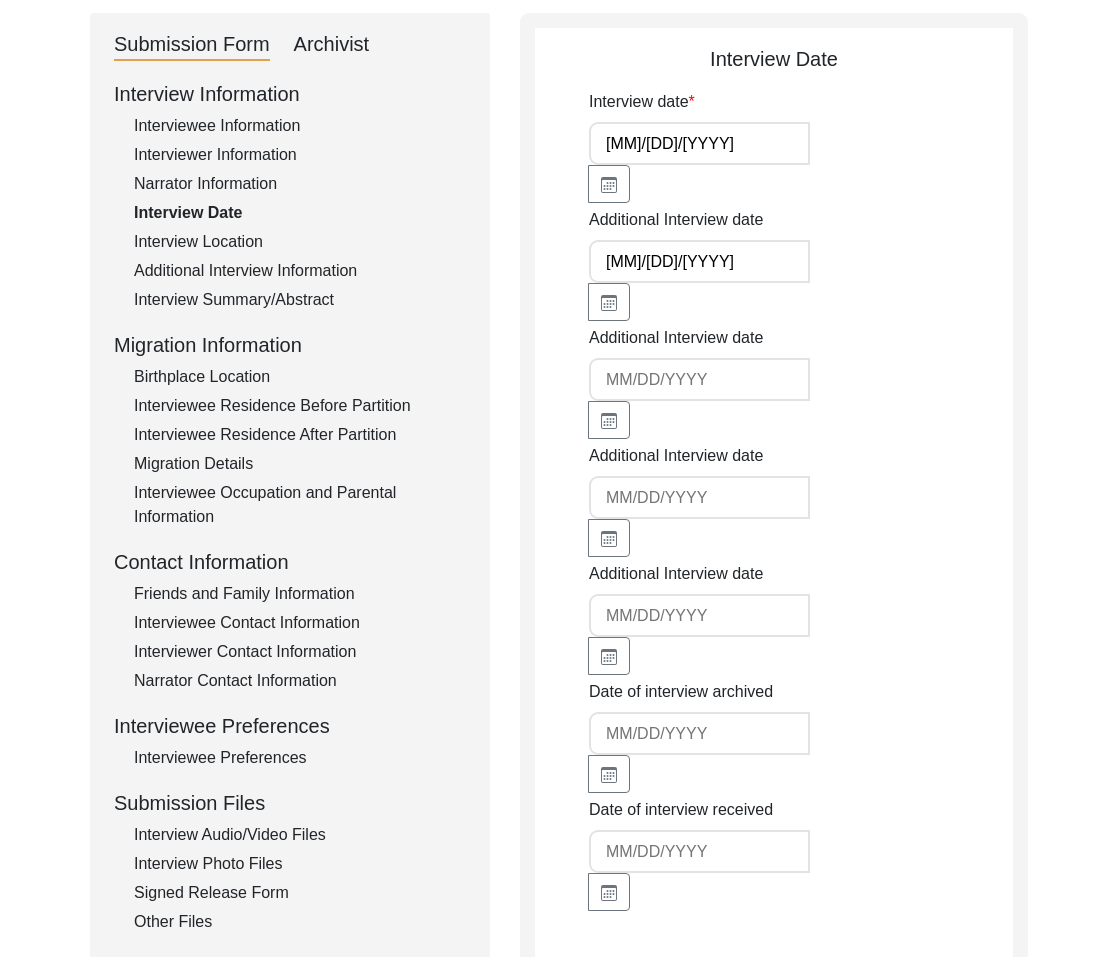 scroll, scrollTop: 95, scrollLeft: 0, axis: vertical 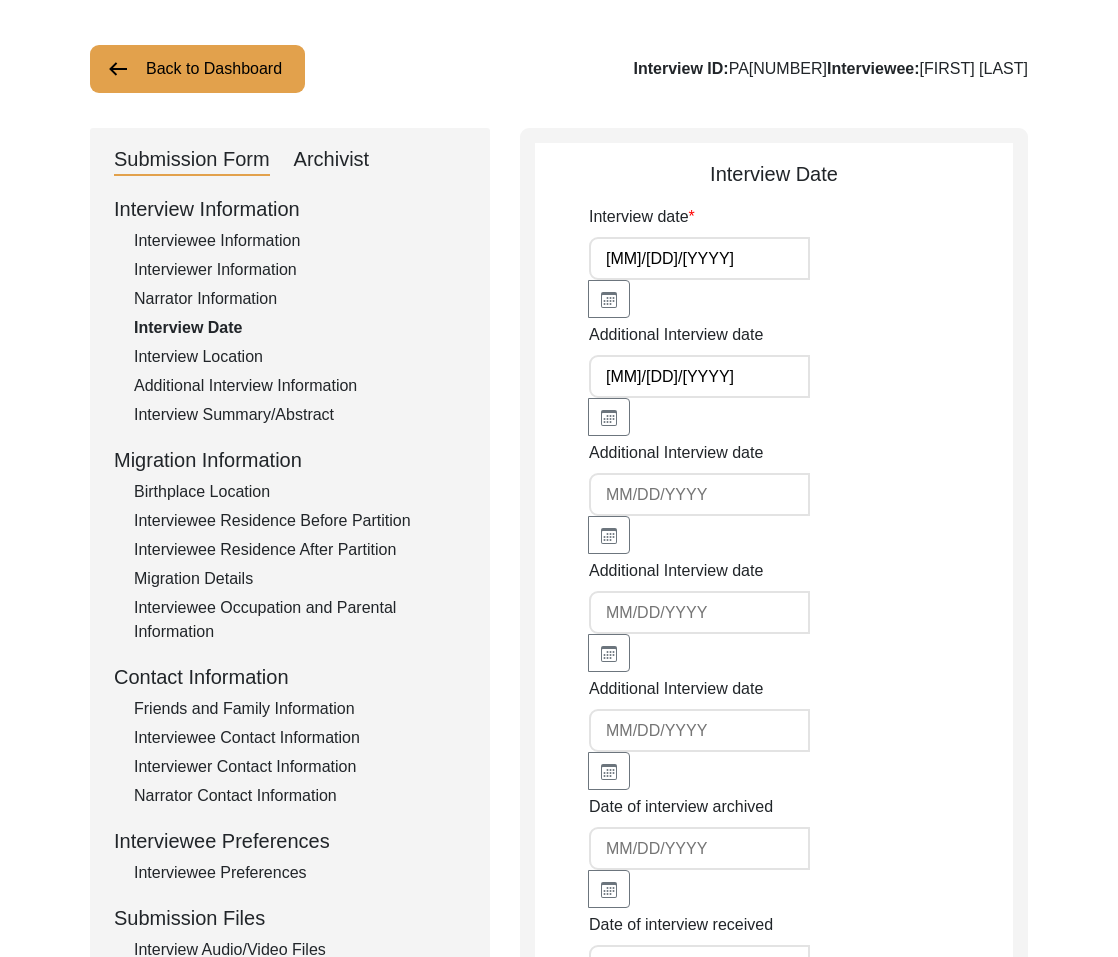 click on "Archivist" 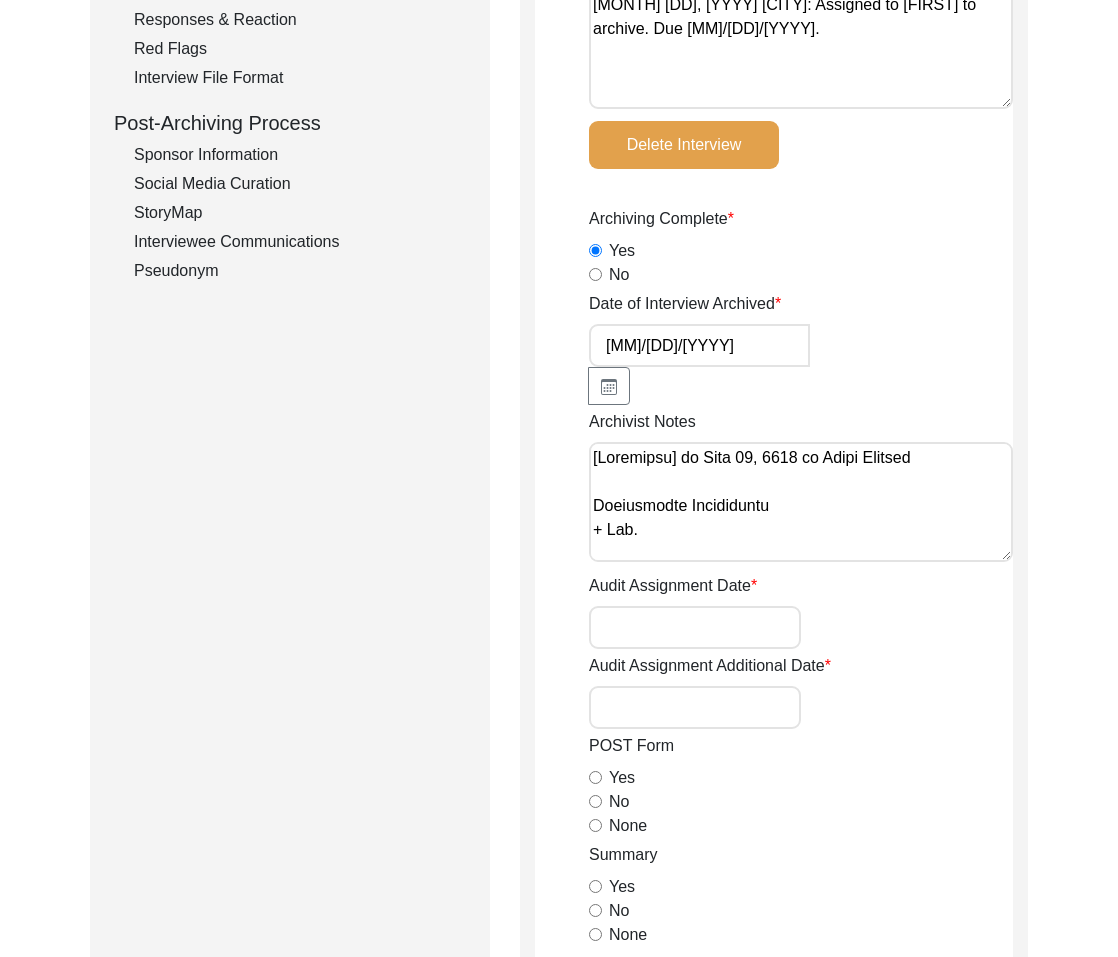 scroll, scrollTop: 655, scrollLeft: 0, axis: vertical 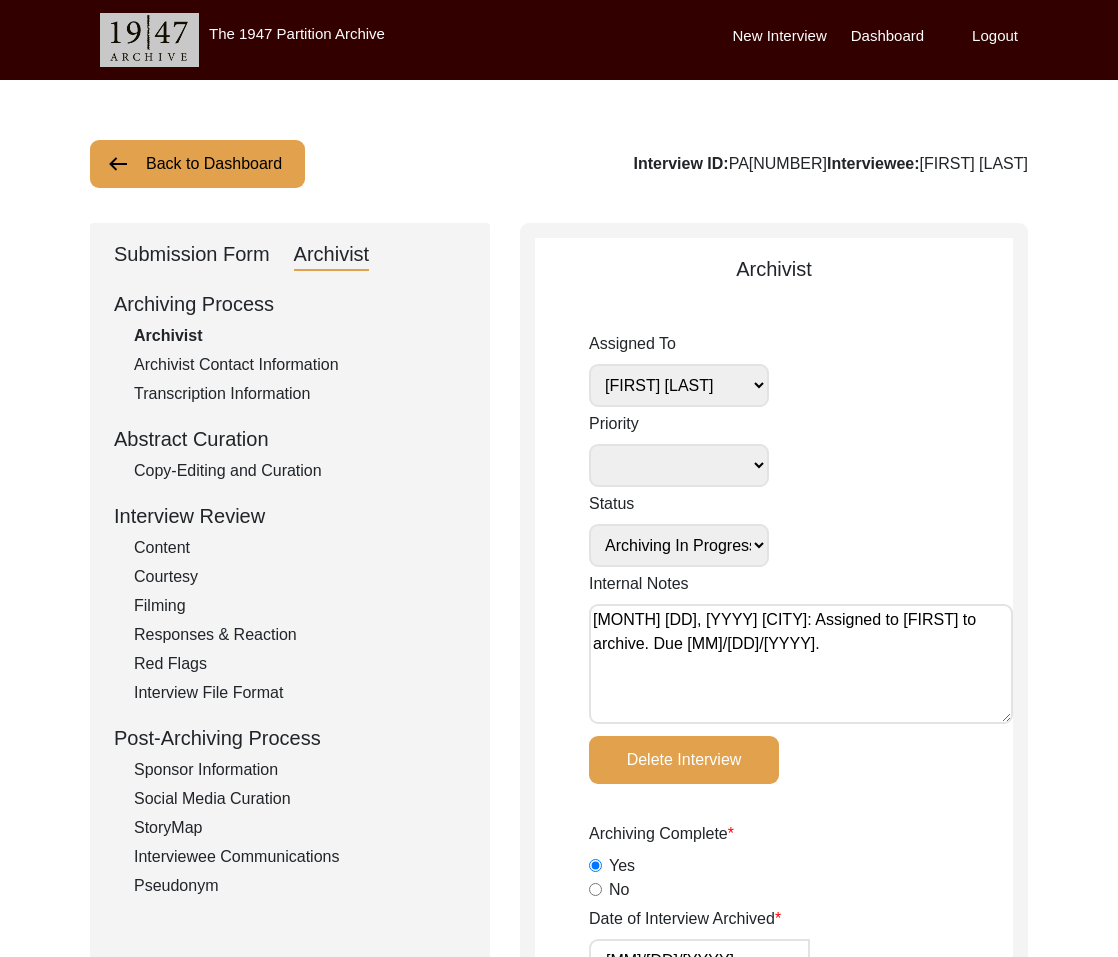 click on "Submission Form" 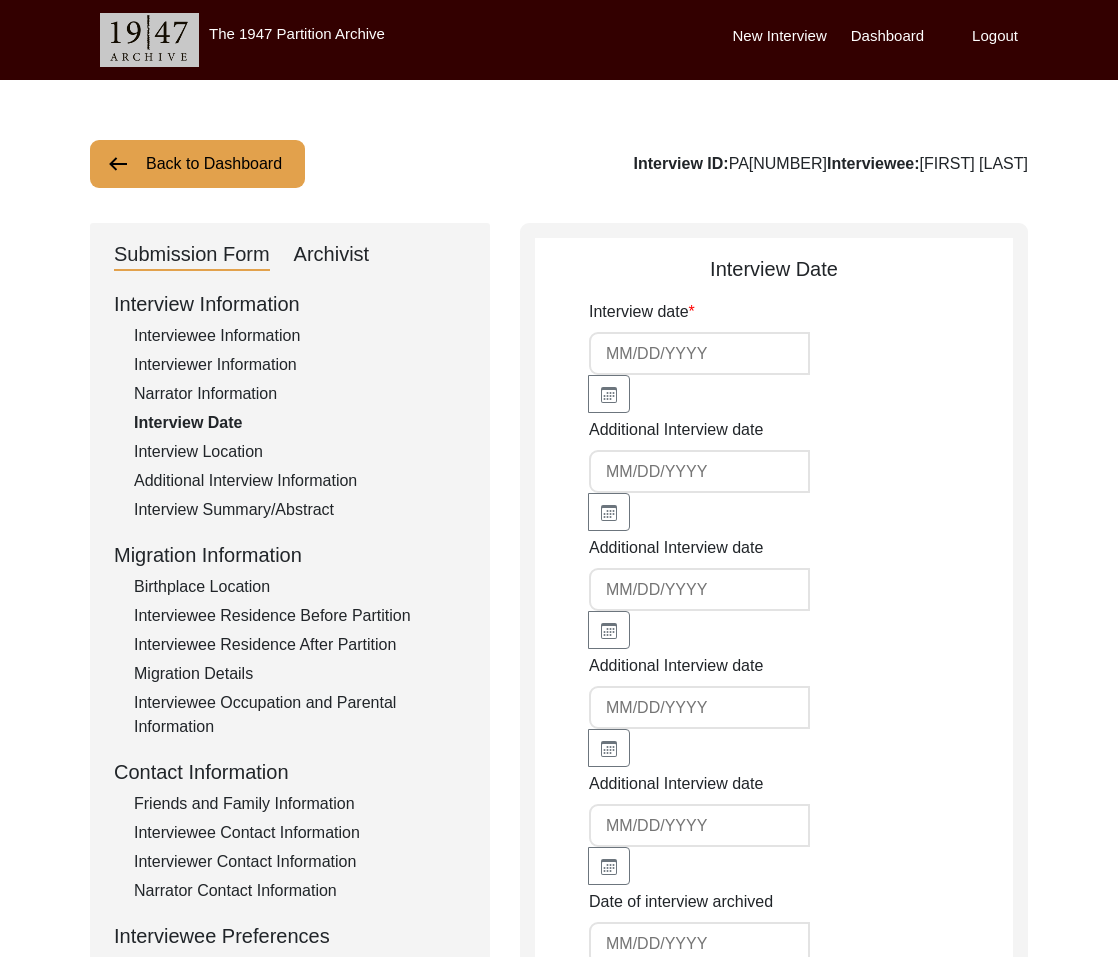 type on "[MM]/[DD]/[YYYY]" 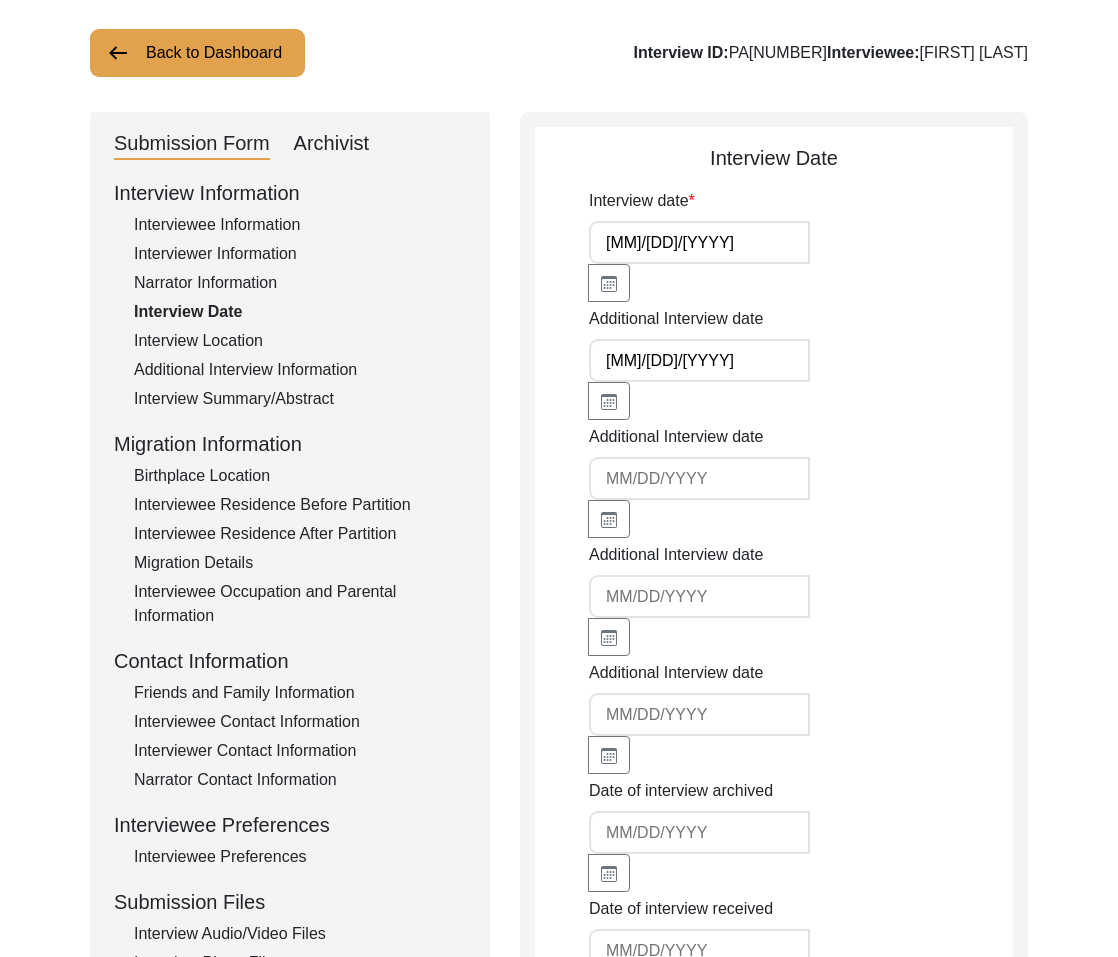 scroll, scrollTop: 172, scrollLeft: 0, axis: vertical 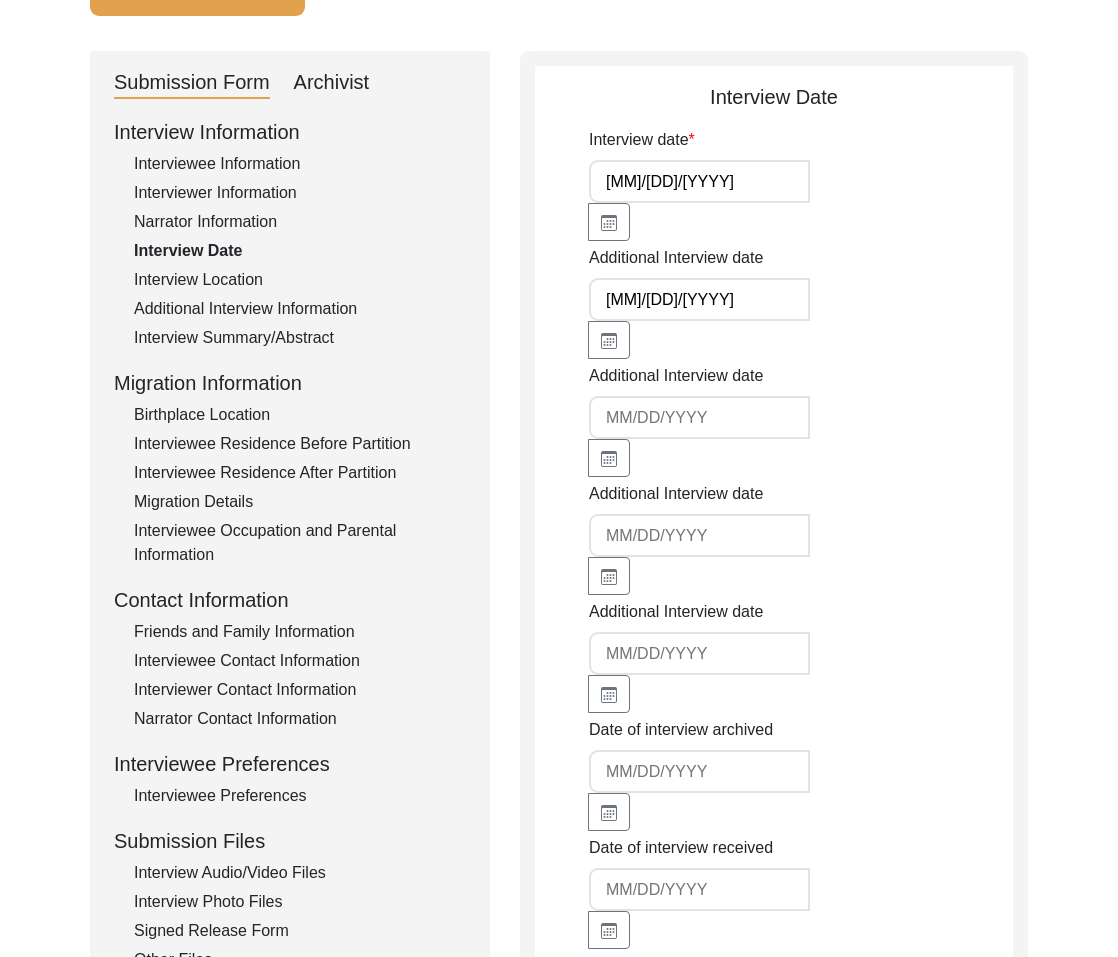 click on "Interview Audio/Video Files" 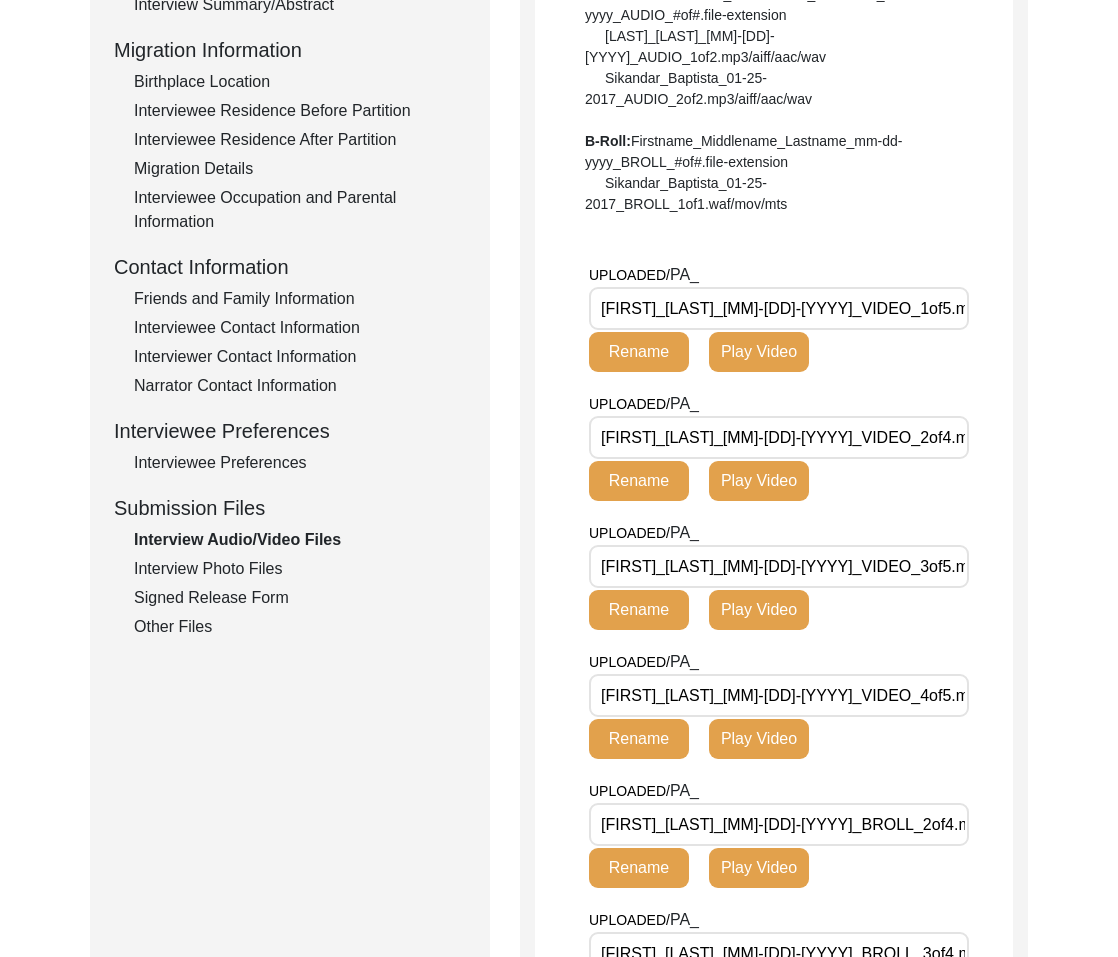 scroll, scrollTop: 248, scrollLeft: 0, axis: vertical 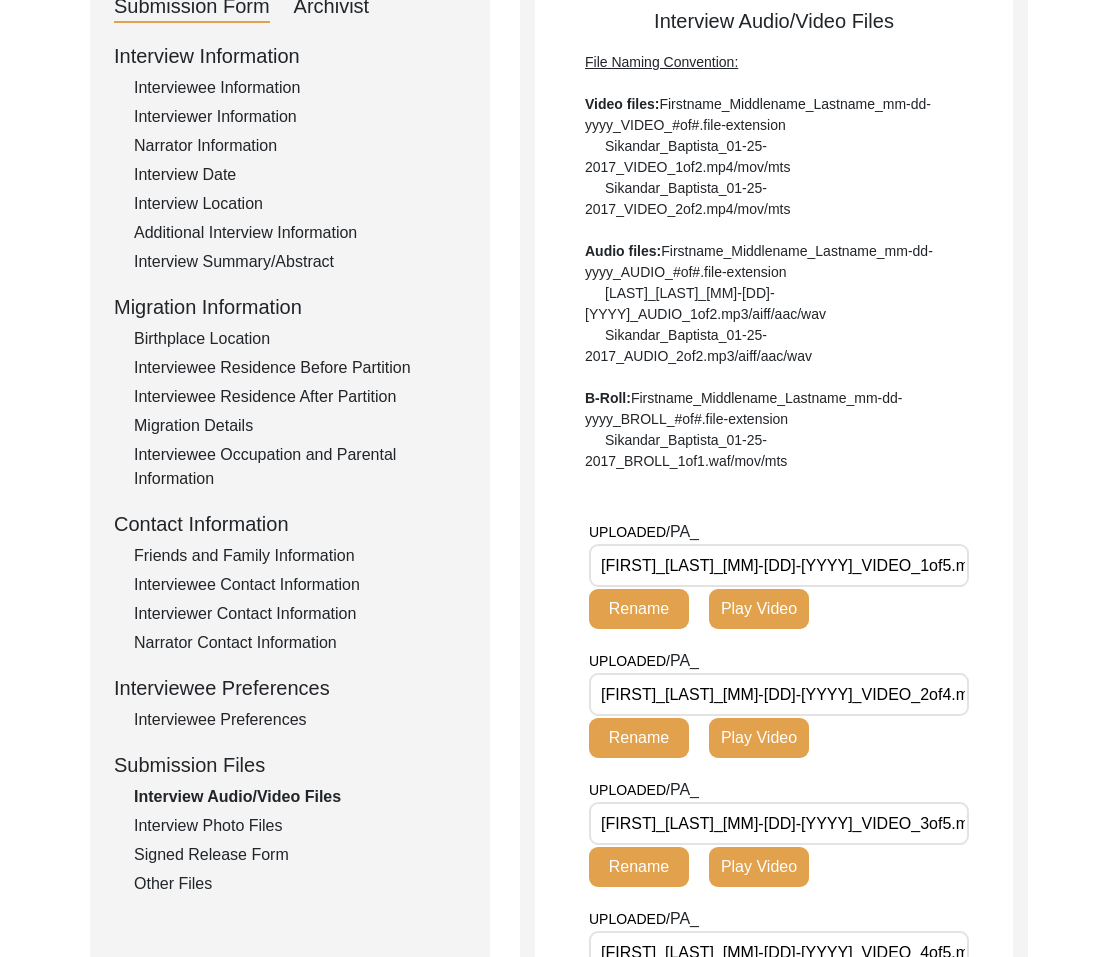 click on "Interview Information   Interviewee Information   Interviewer Information   Narrator Information   Interview Date   Interview Location   Additional Interview Information   Interview Summary/Abstract   Migration Information   Birthplace Location   Interviewee Residence Before Partition   Interviewee Residence After Partition   Migration Details   Interviewee Occupation and Parental Information   Contact Information   Friends and Family Information   Interviewee Contact Information   Interviewer Contact Information   Narrator Contact Information   Interviewee Preferences   Interviewee Preferences   Submission Files   Interview Audio/Video Files   Interview Photo Files   Signed Release Form   Other Files" 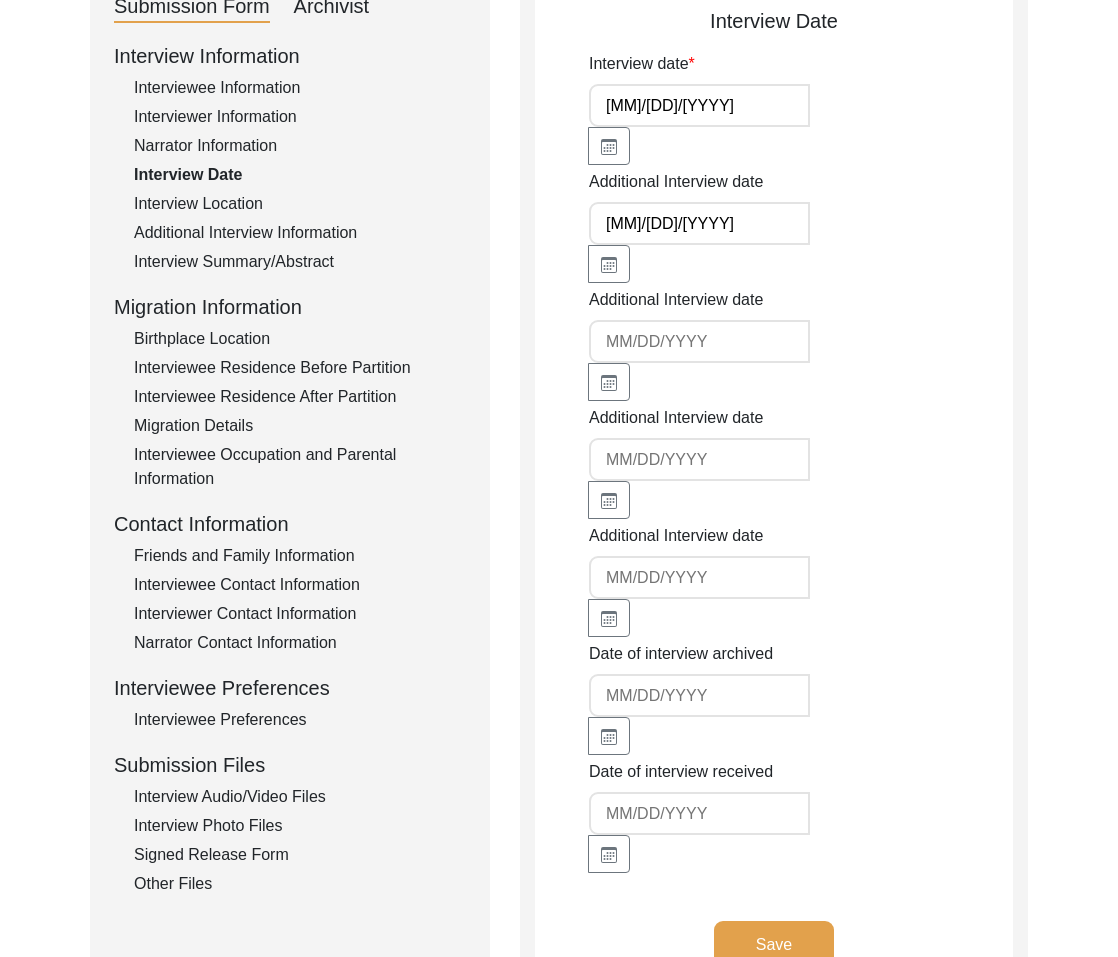 click on "Interviewer Information" 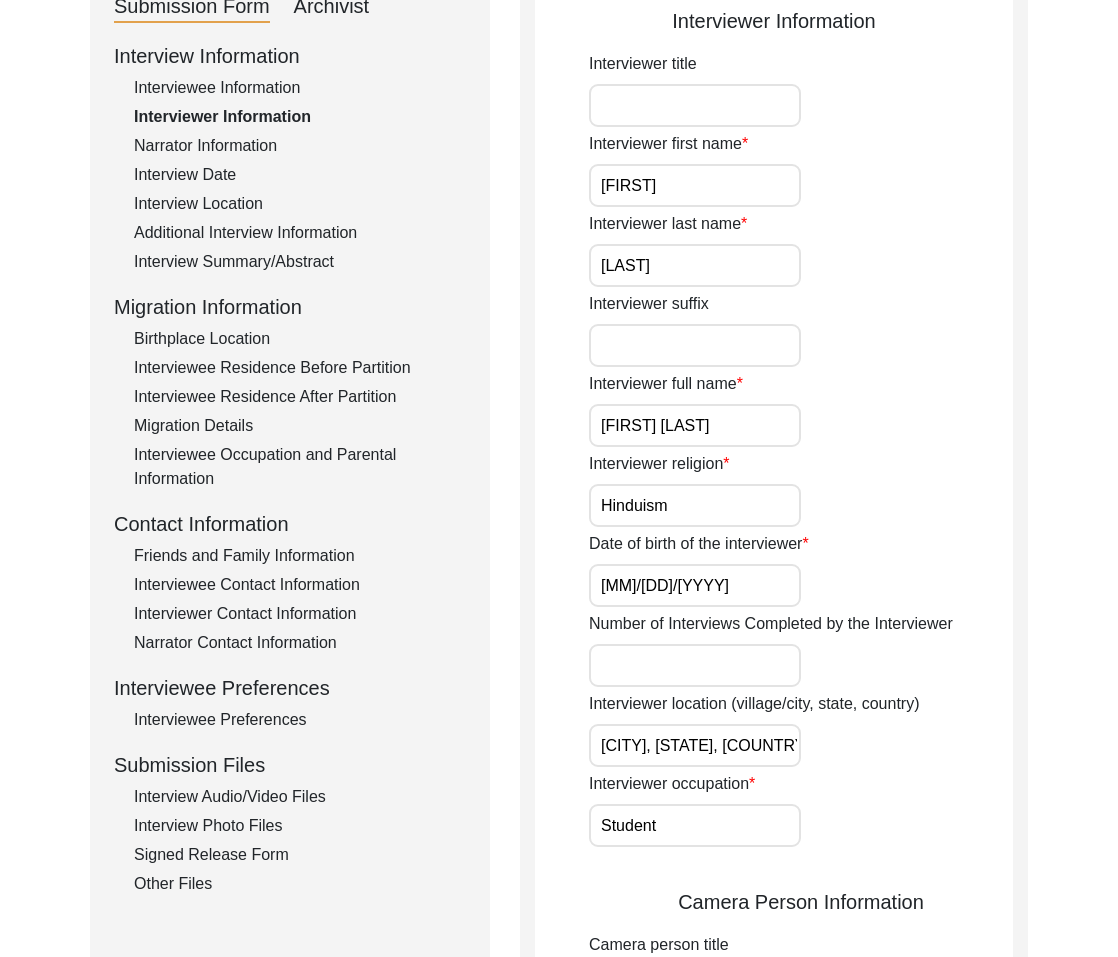 drag, startPoint x: 777, startPoint y: 421, endPoint x: 506, endPoint y: 402, distance: 271.66522 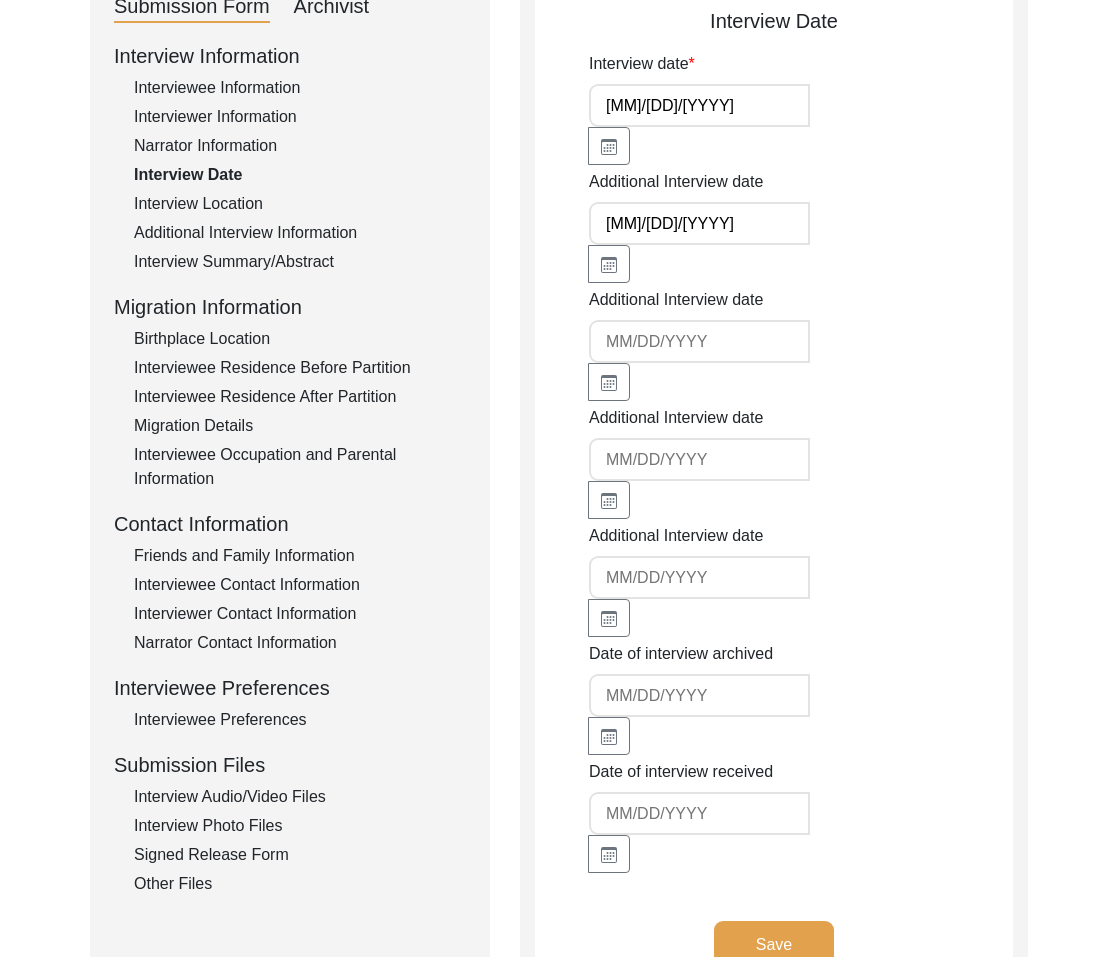 click on "Interview Audio/Video Files" 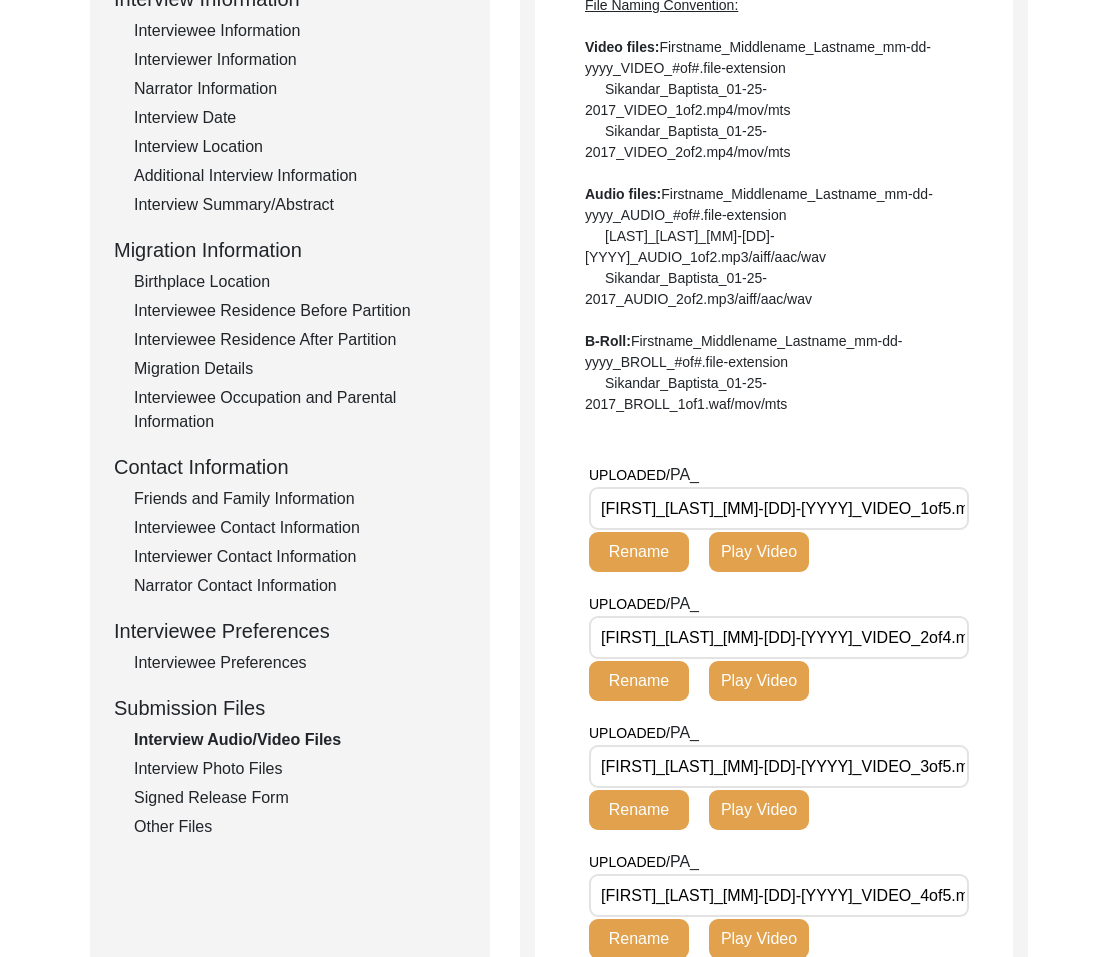 scroll, scrollTop: 461, scrollLeft: 0, axis: vertical 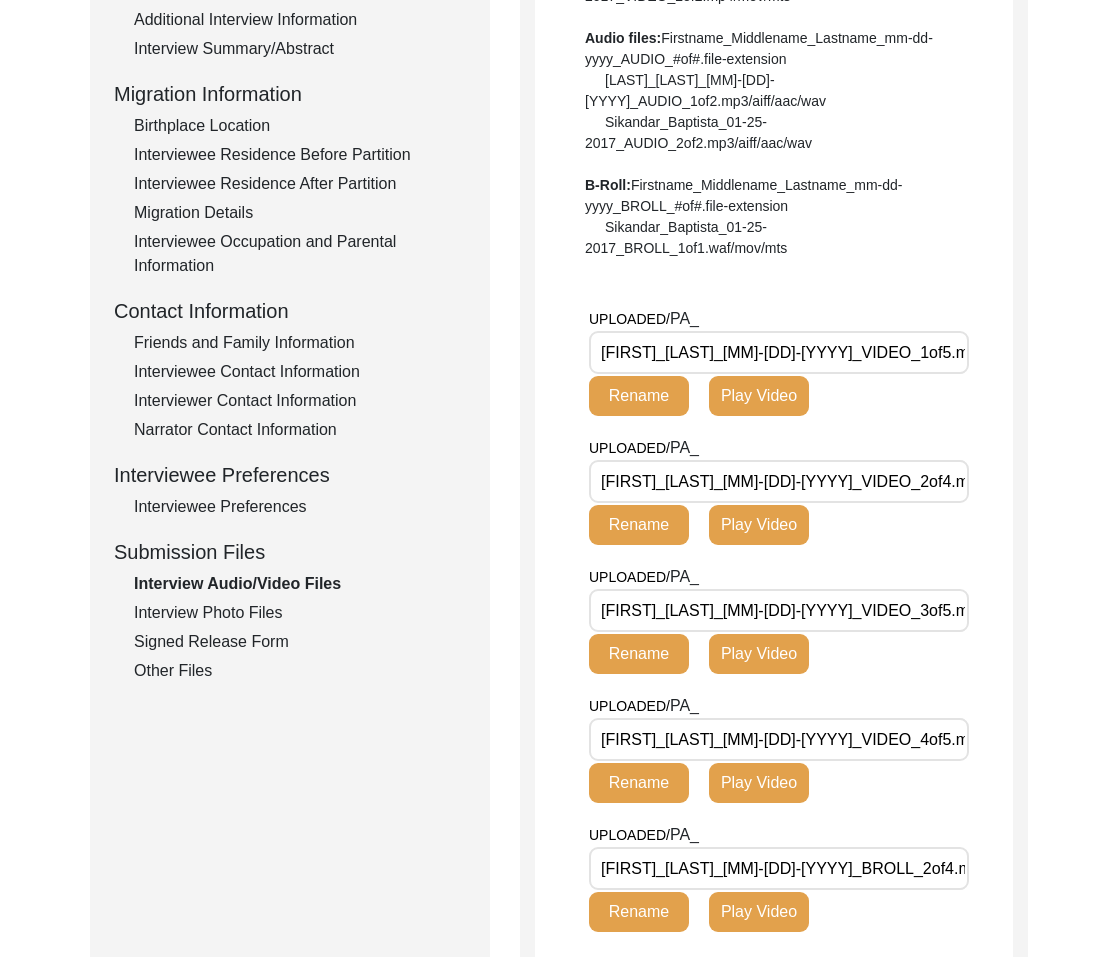 click on "Signed Release Form" 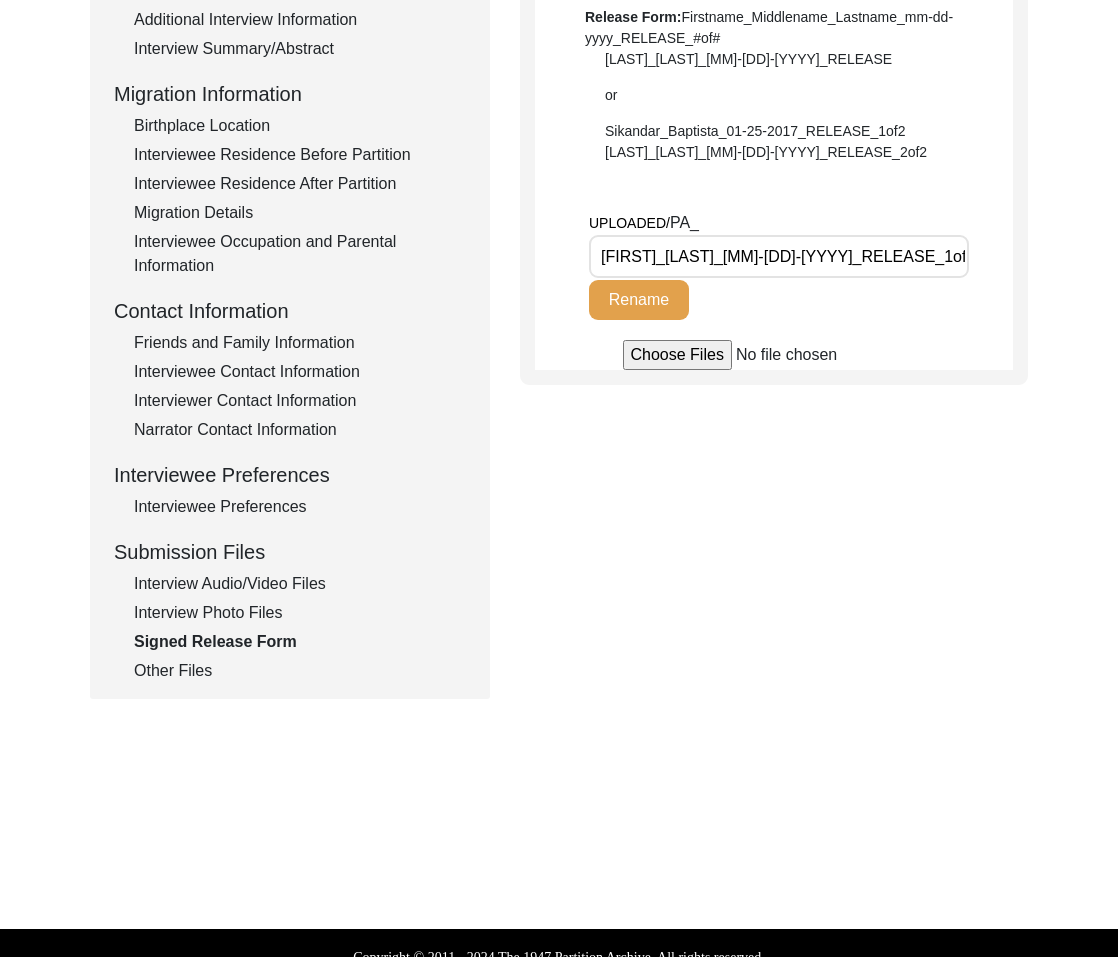 click on "Interview Photo Files" 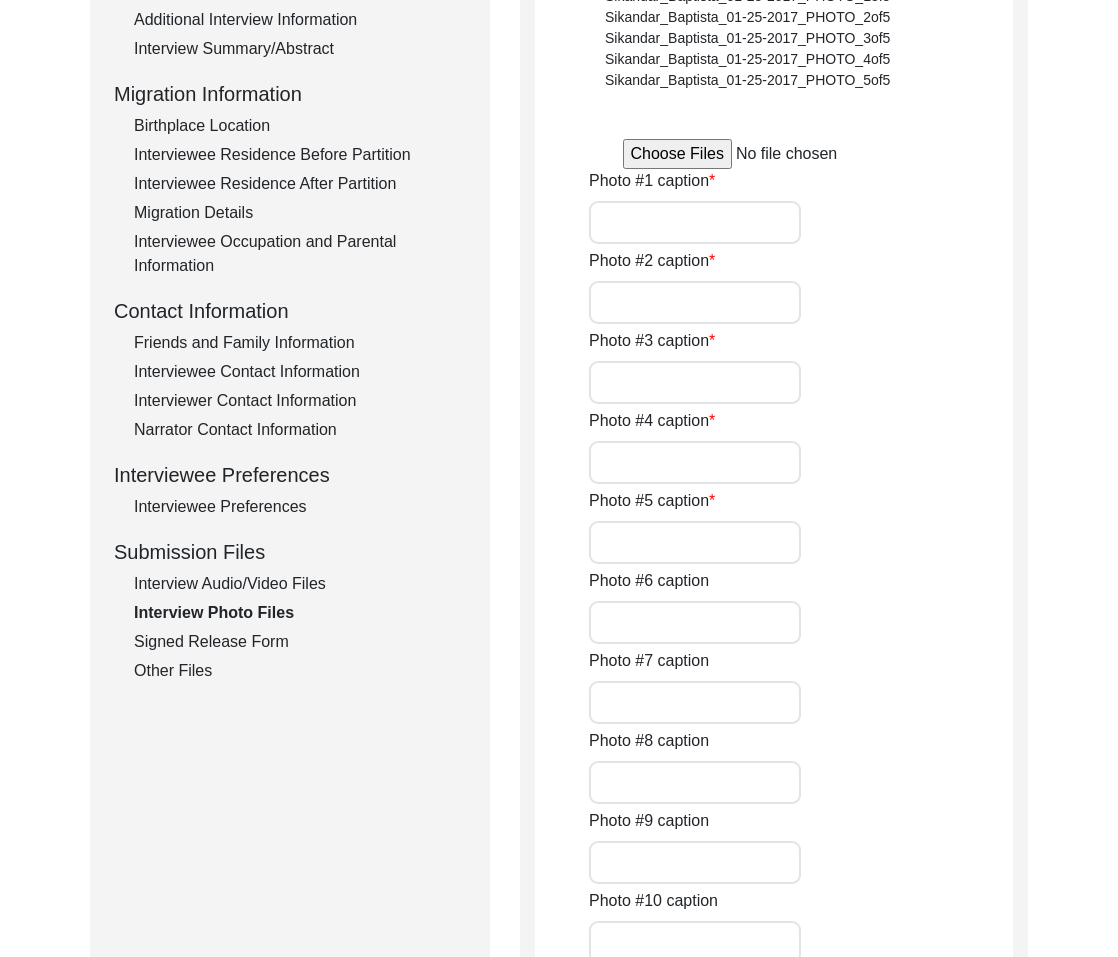 type on "Mrs. [LAST] looking at herself in the mirror as she prepares for the interview" 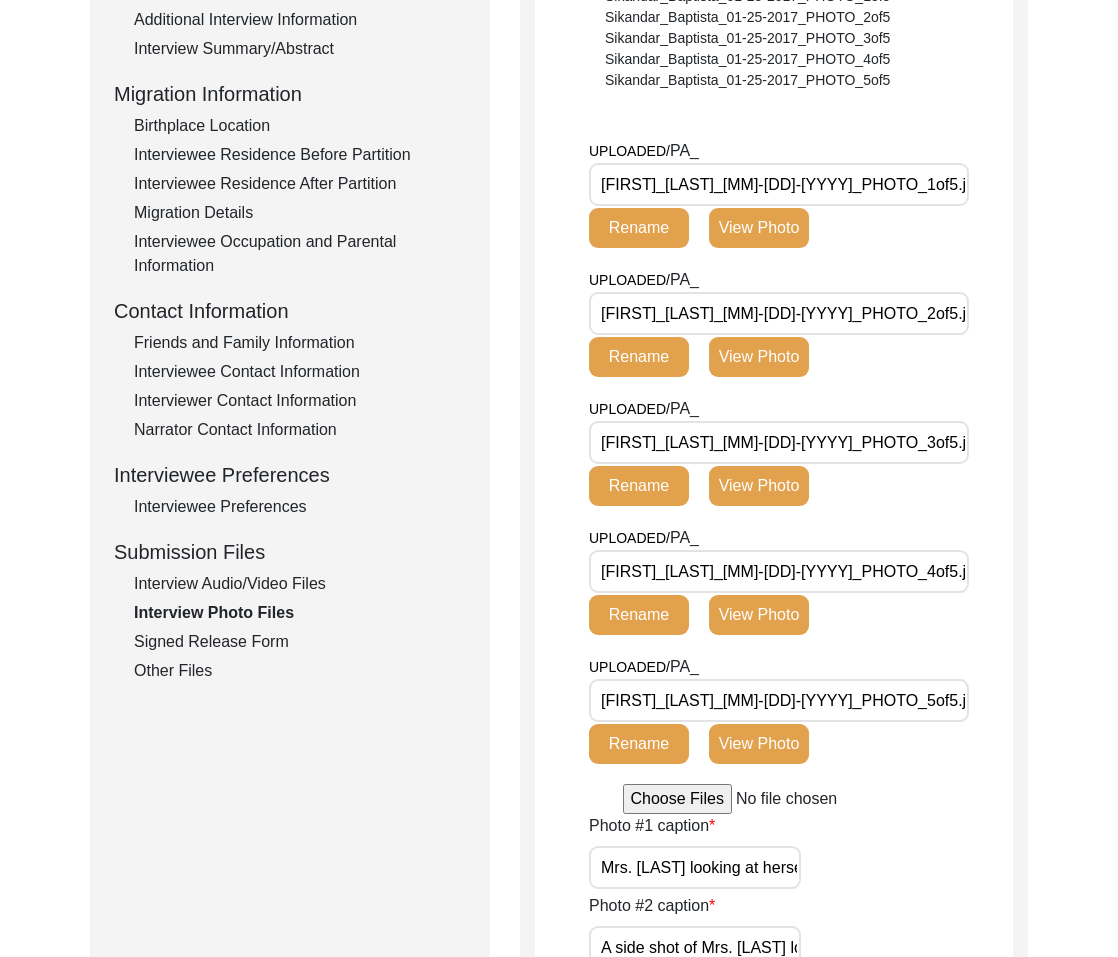 click on "Interview Audio/Video Files" 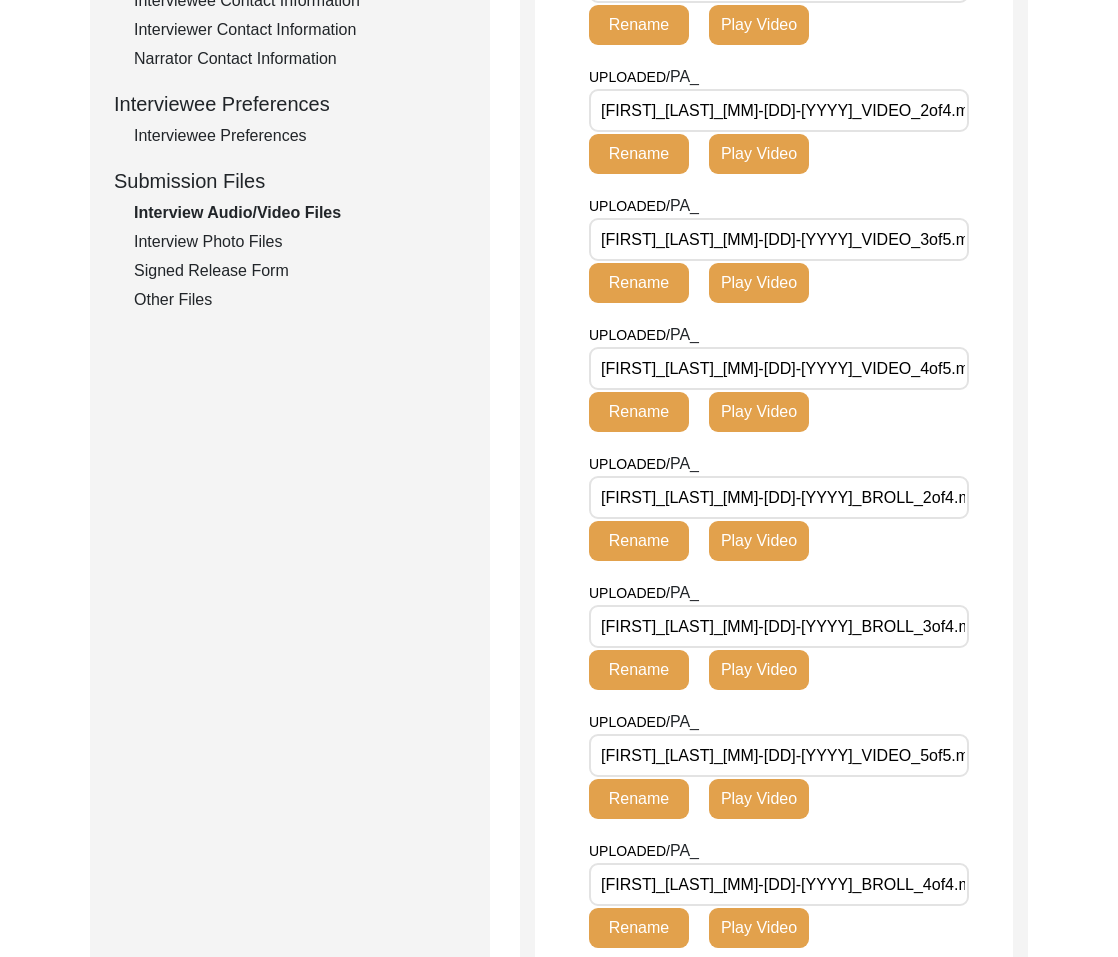 scroll, scrollTop: 552, scrollLeft: 0, axis: vertical 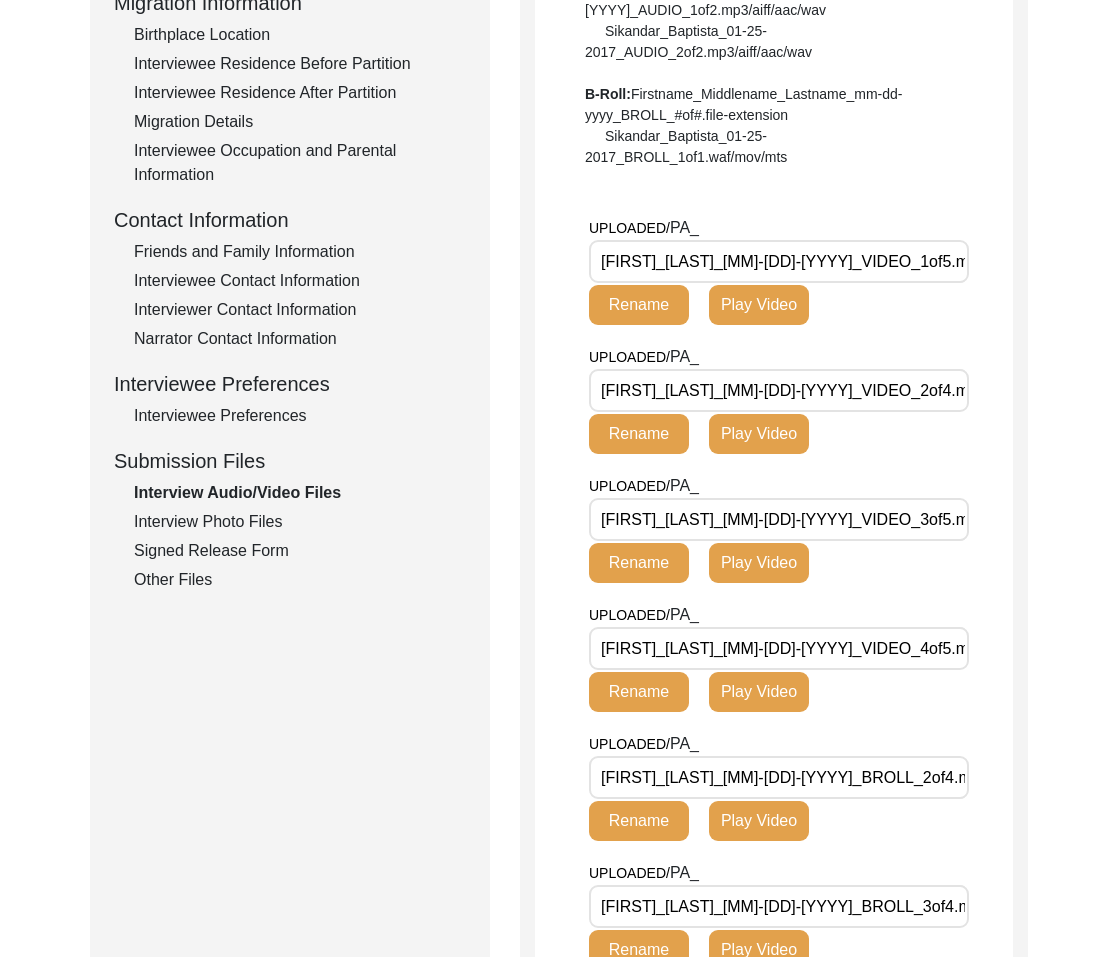 click on "Interview Photo Files" 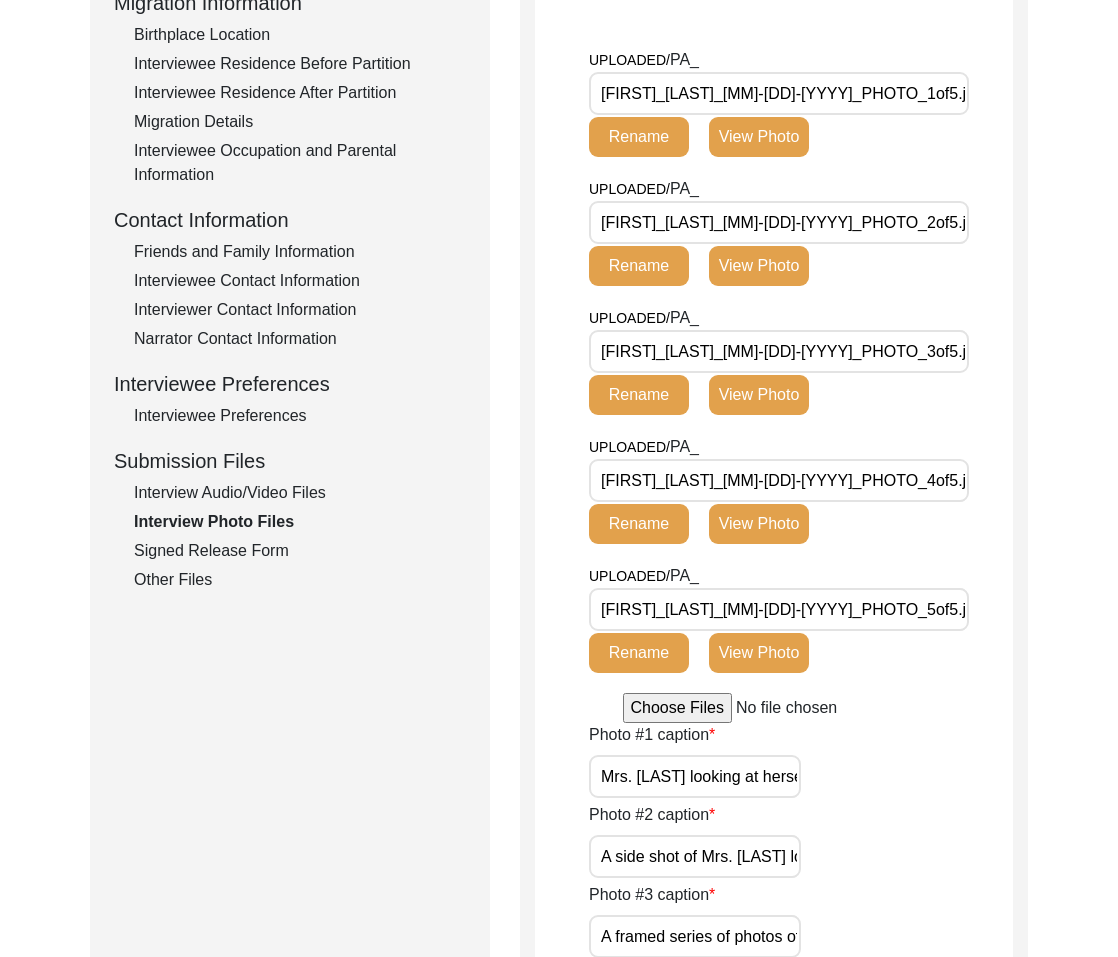 click on "View Photo" 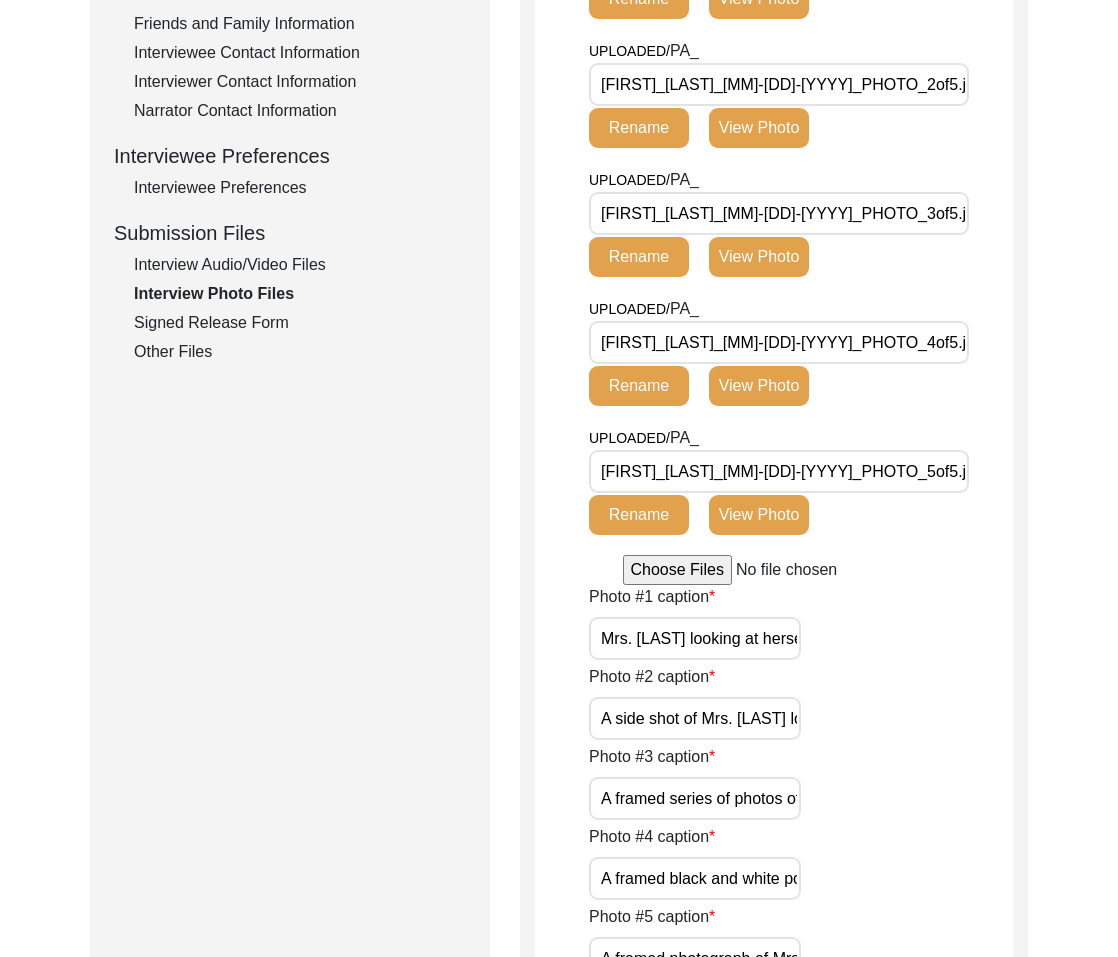 scroll, scrollTop: 805, scrollLeft: 0, axis: vertical 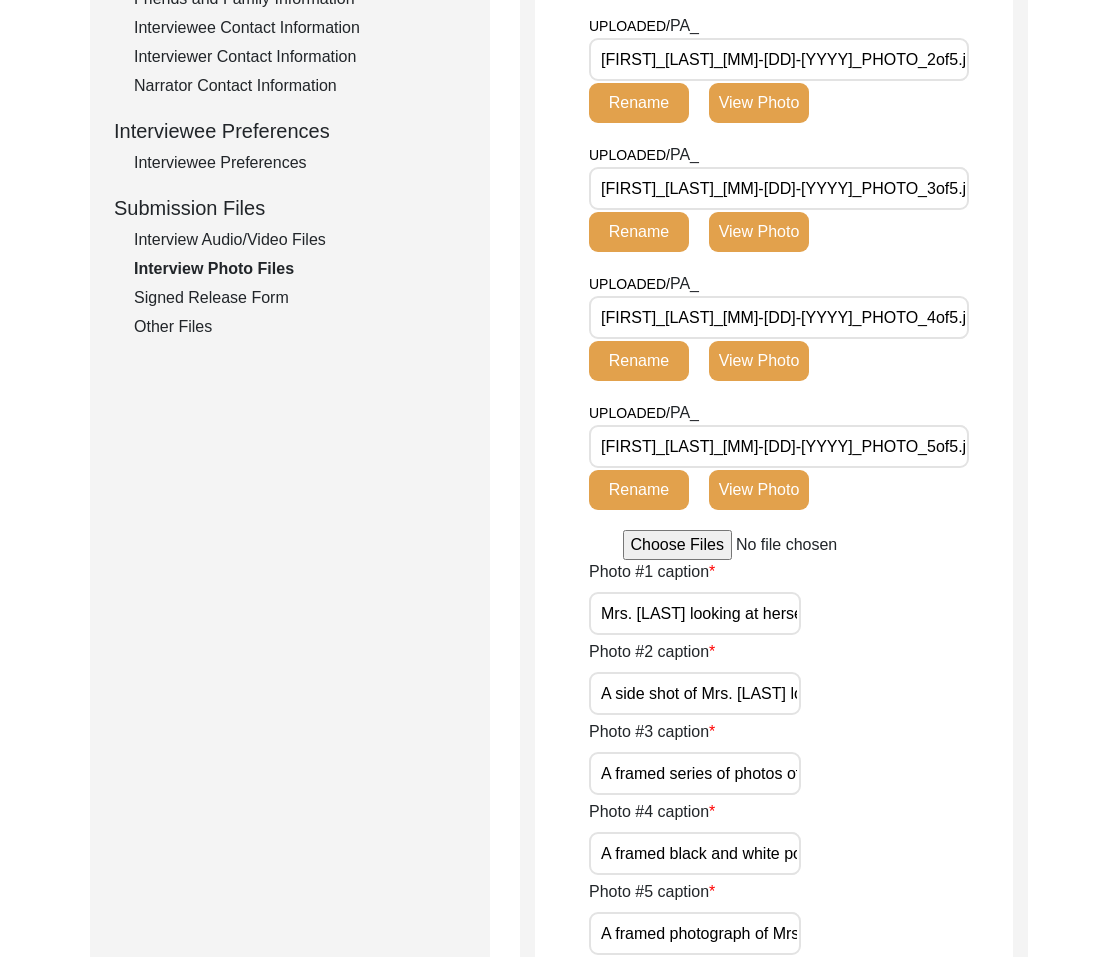 click on "View Photo" 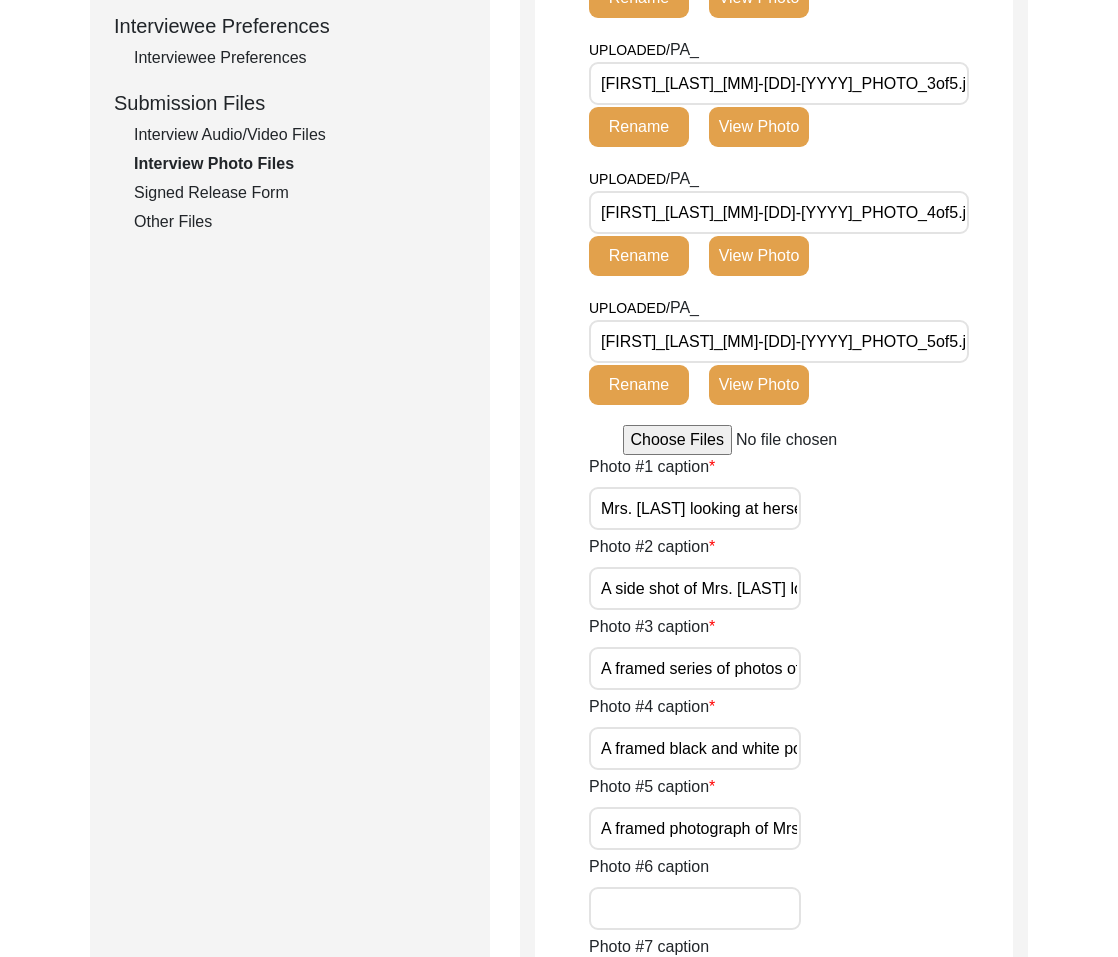 scroll, scrollTop: 848, scrollLeft: 0, axis: vertical 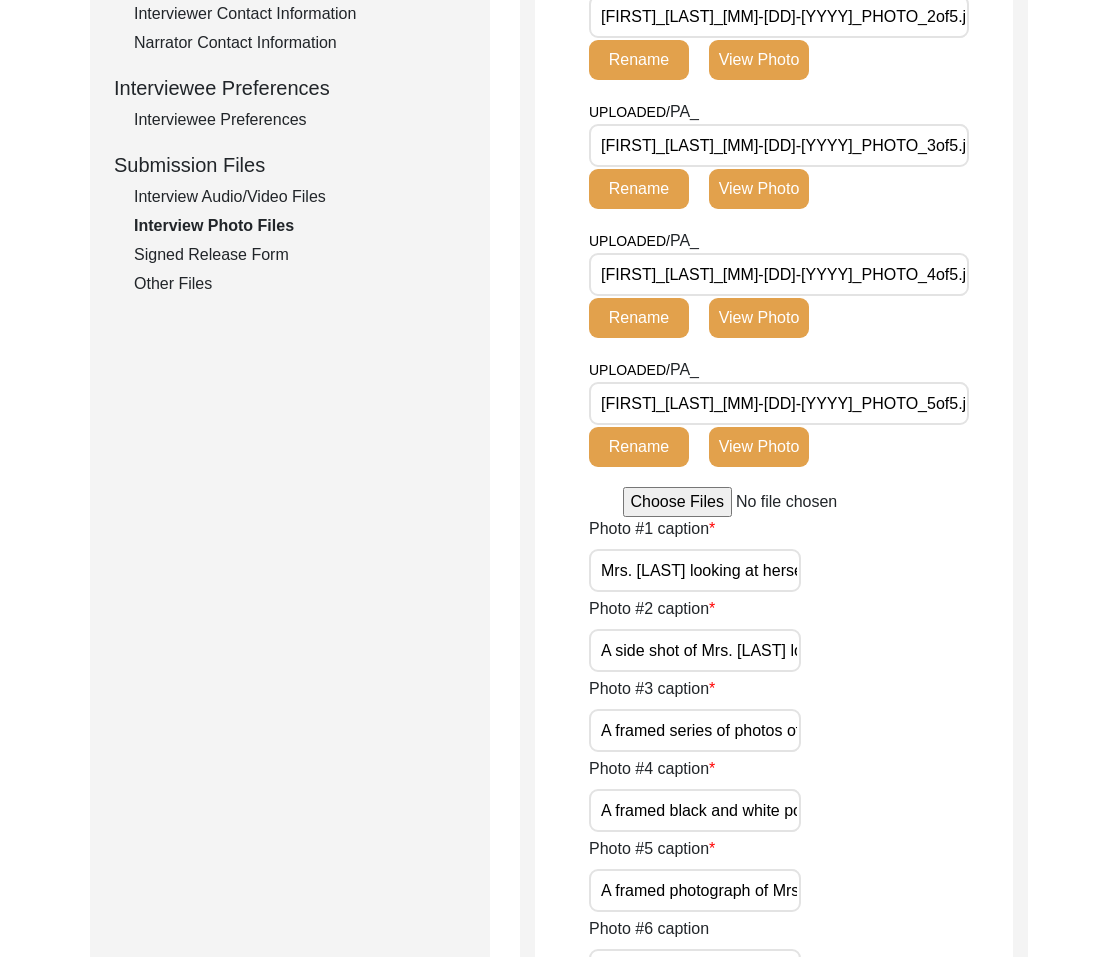 click on "Interview Audio/Video Files" 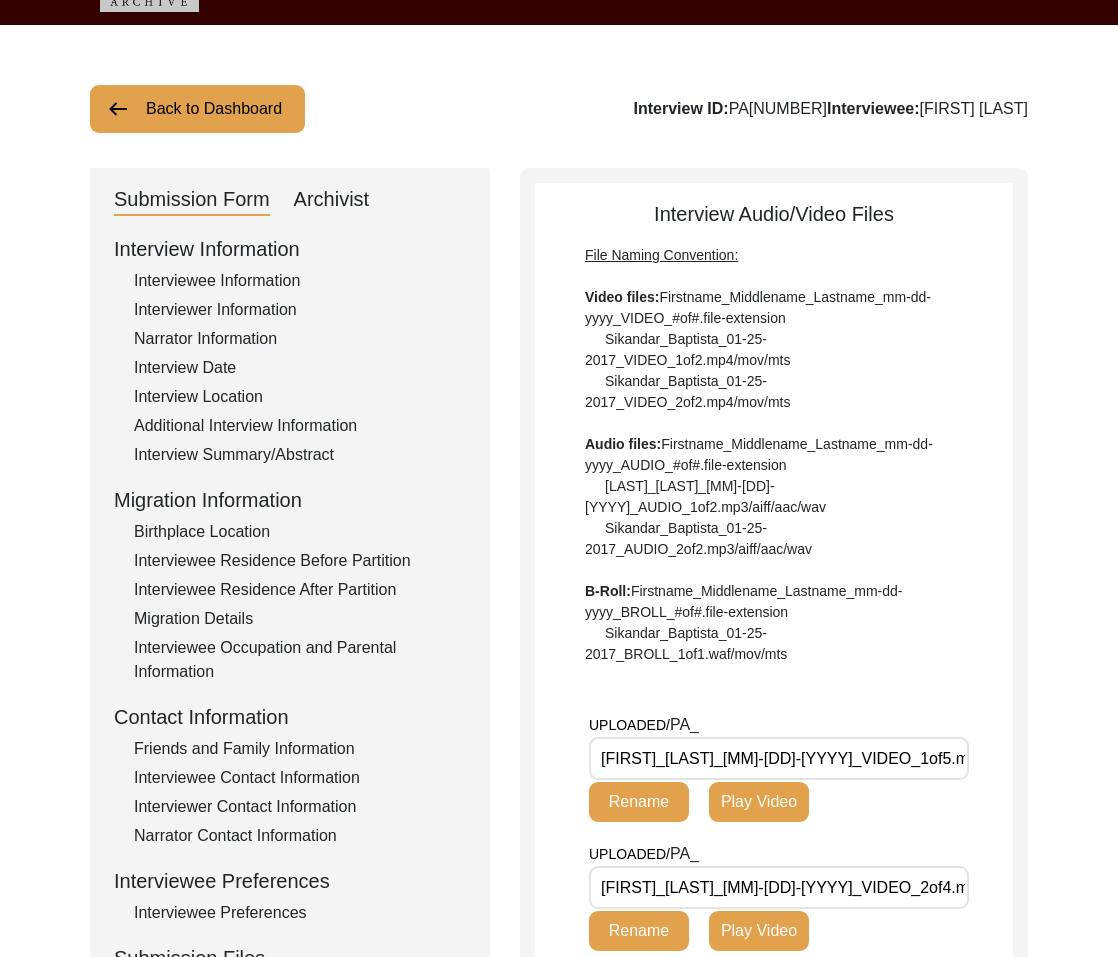 scroll, scrollTop: 0, scrollLeft: 0, axis: both 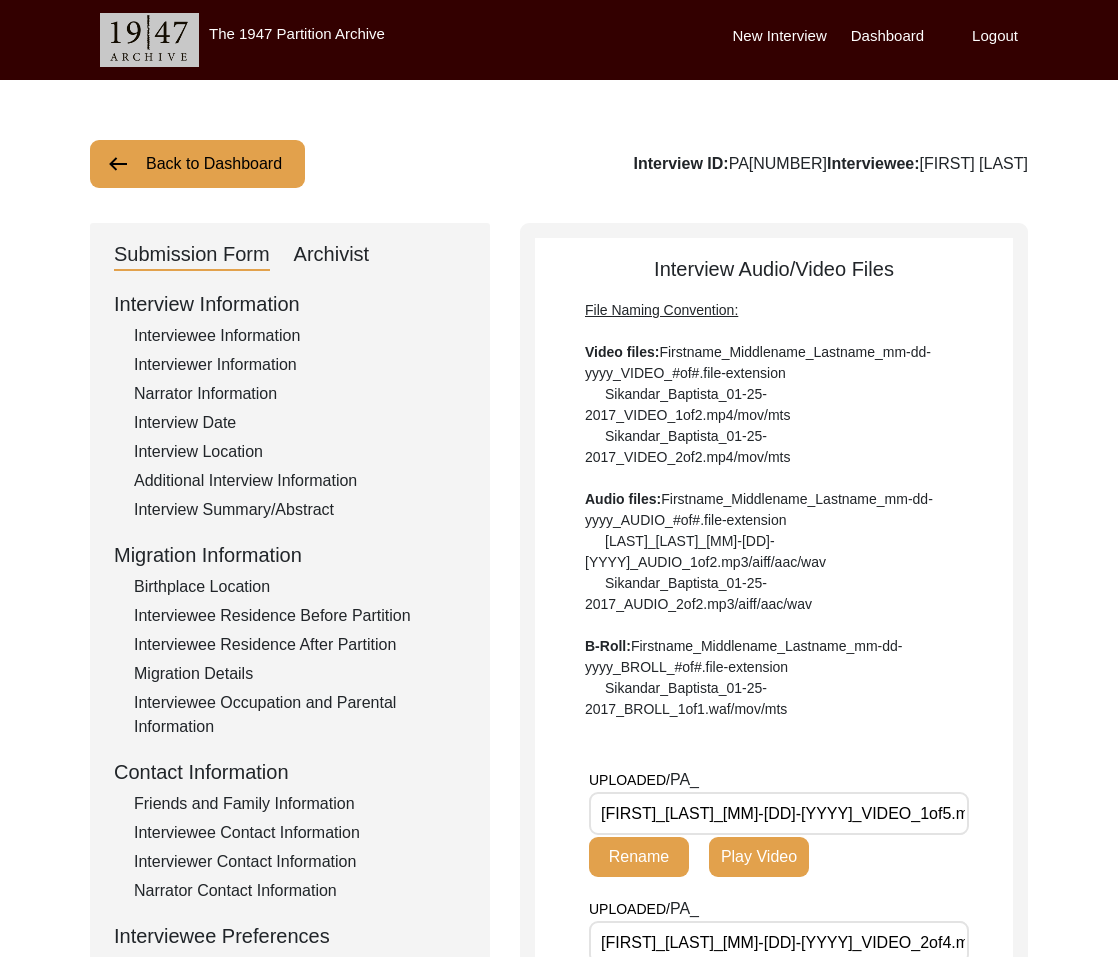 click on "Interview ID:  PA[NUMBER]  Interviewee:  [FIRST] [LAST]" 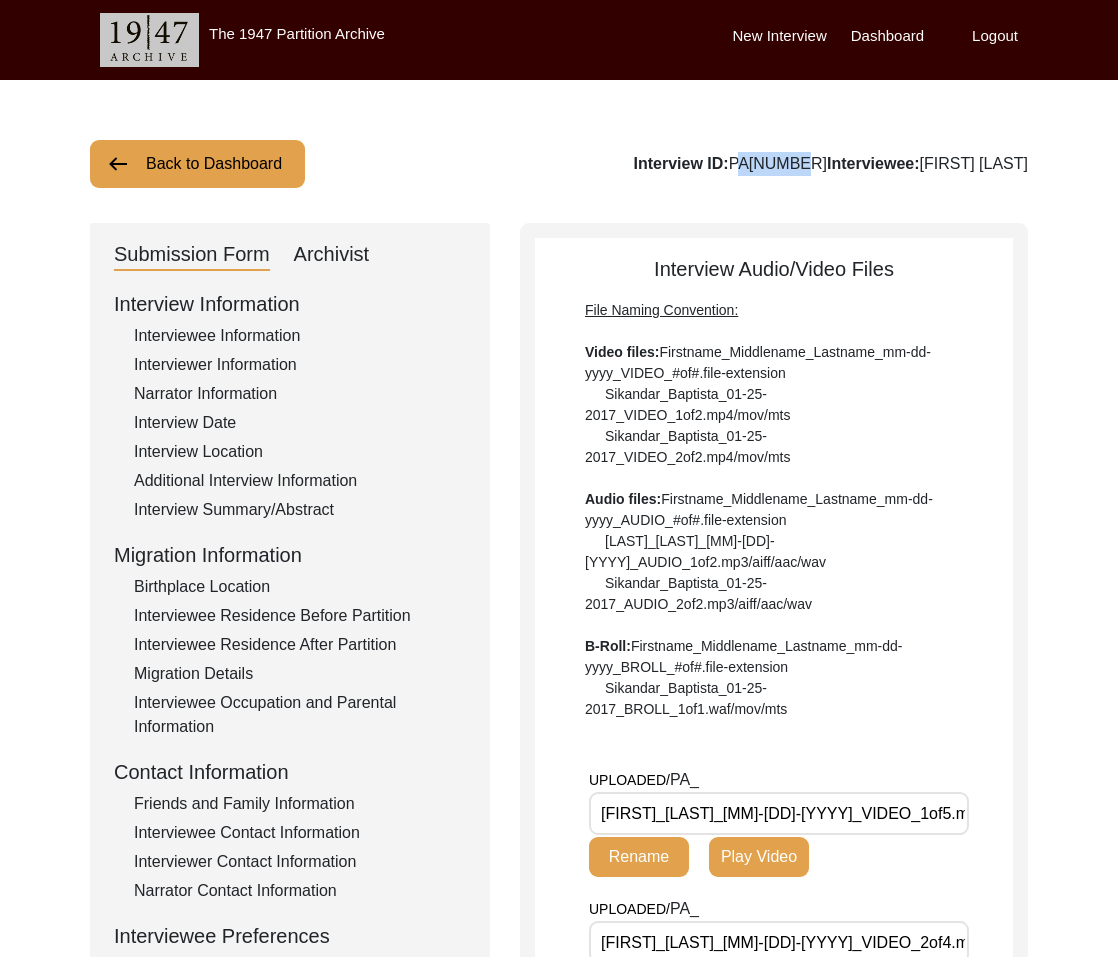 click on "Interview ID:  PA[NUMBER]  Interviewee:  [FIRST] [LAST]" 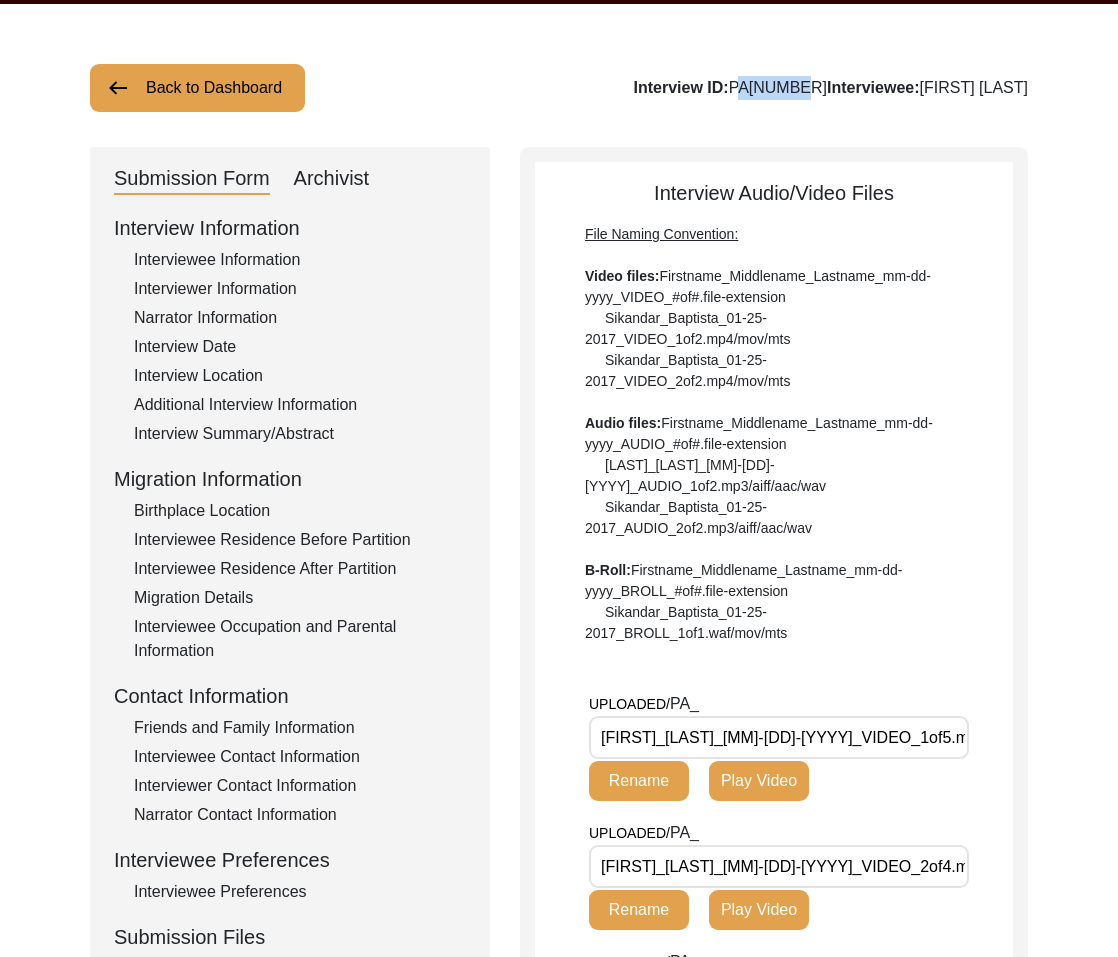 scroll, scrollTop: 78, scrollLeft: 0, axis: vertical 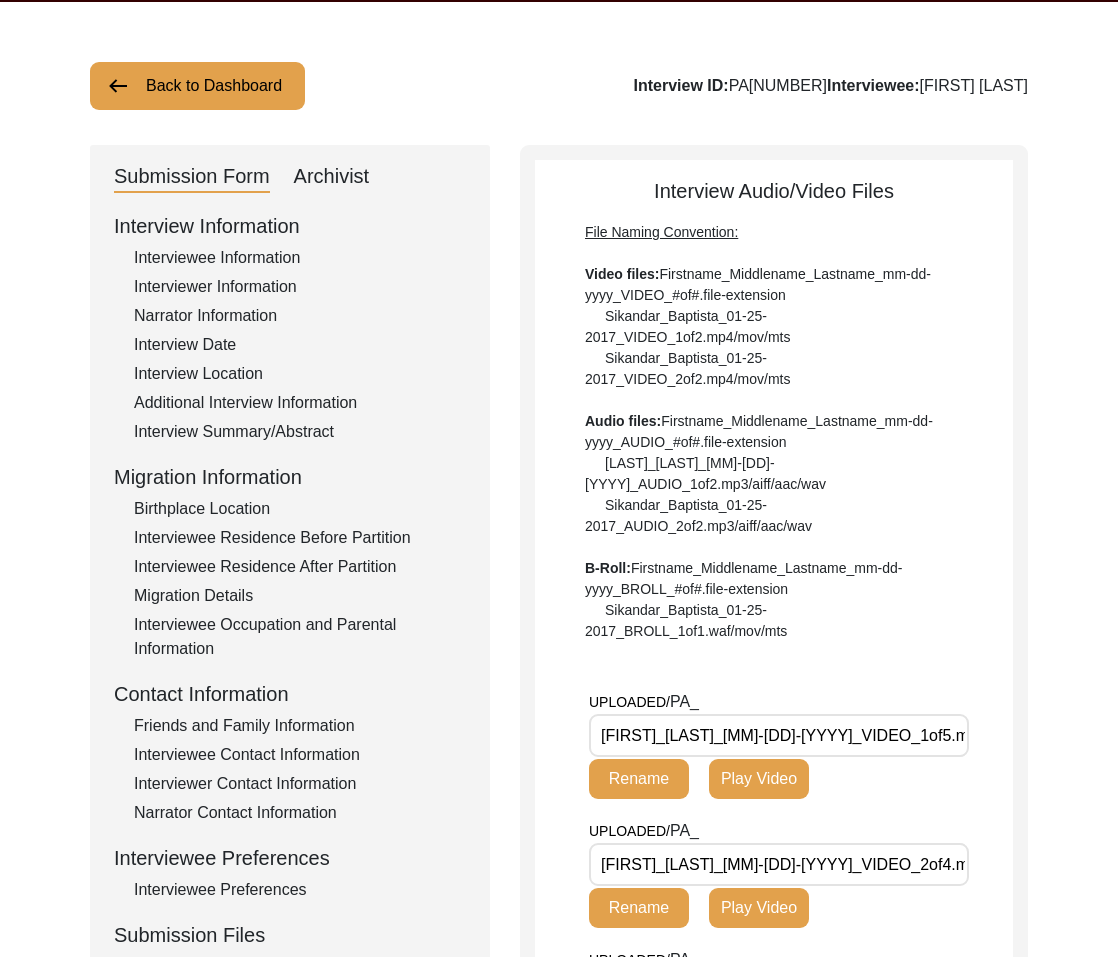 drag, startPoint x: 699, startPoint y: 731, endPoint x: 567, endPoint y: 734, distance: 132.03409 